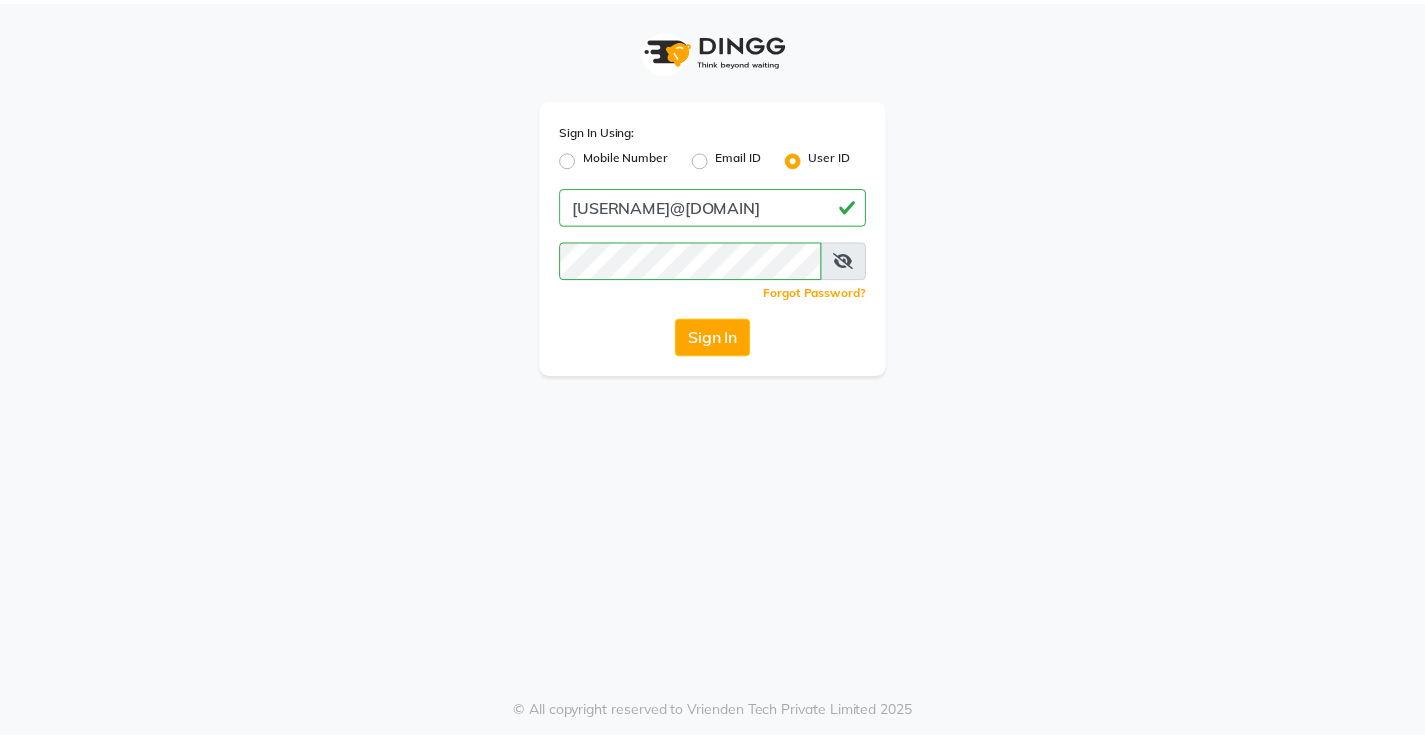 scroll, scrollTop: 0, scrollLeft: 0, axis: both 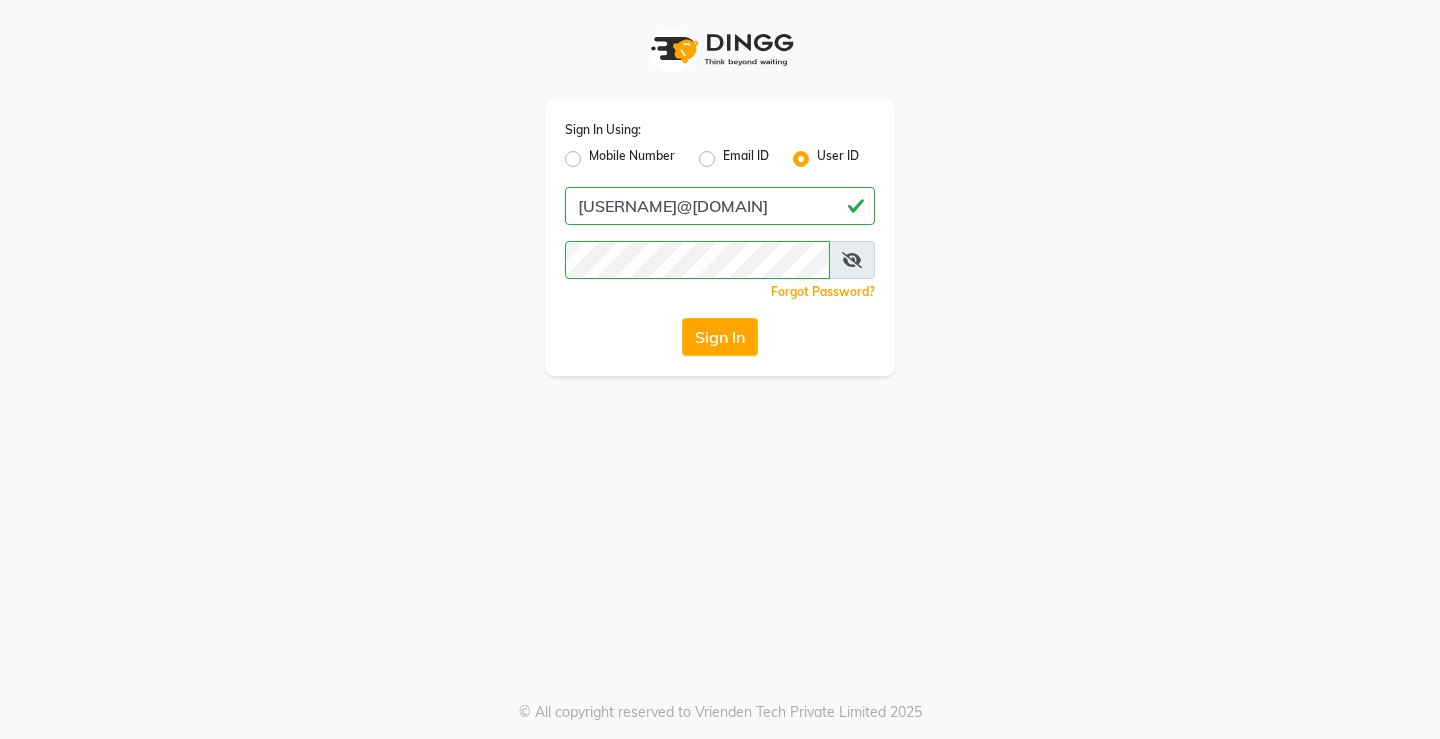 click on "Sign In" 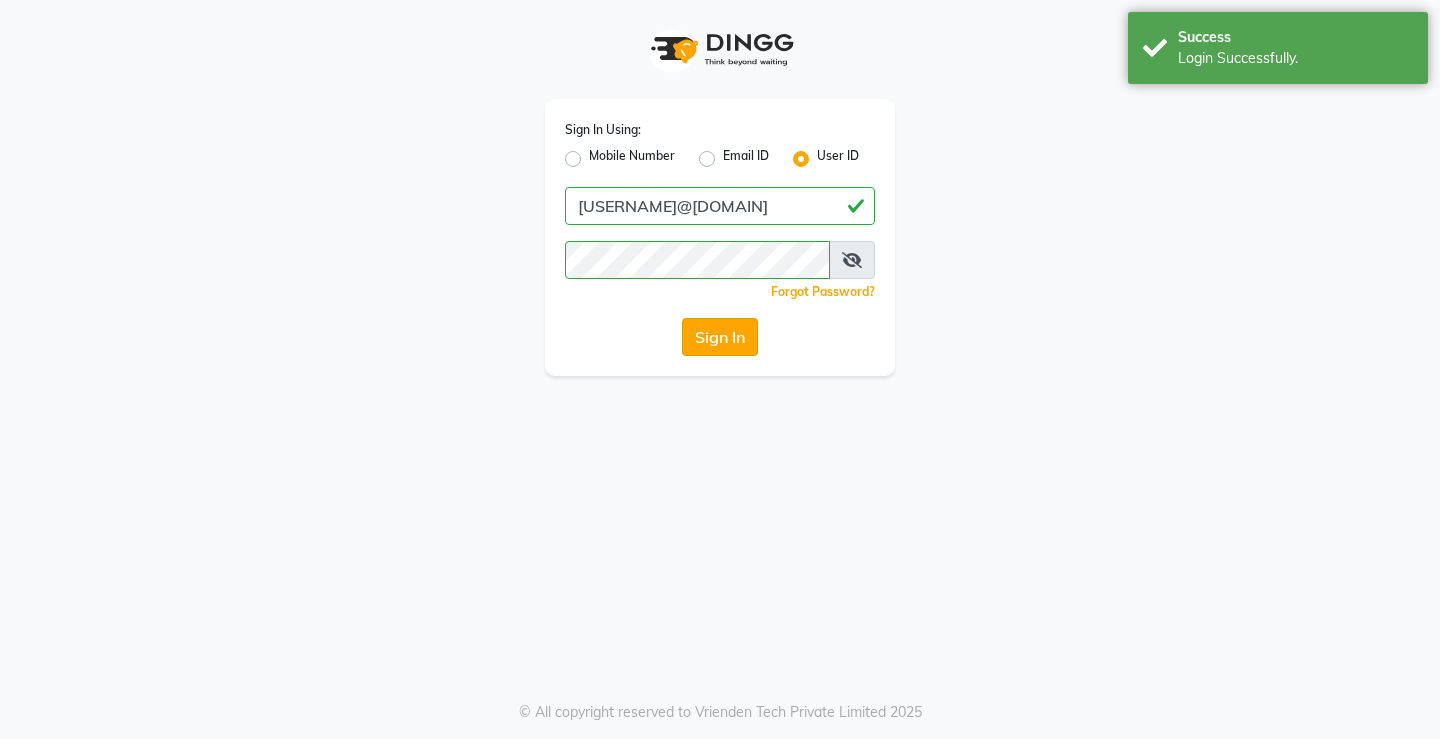 click on "Sign In" 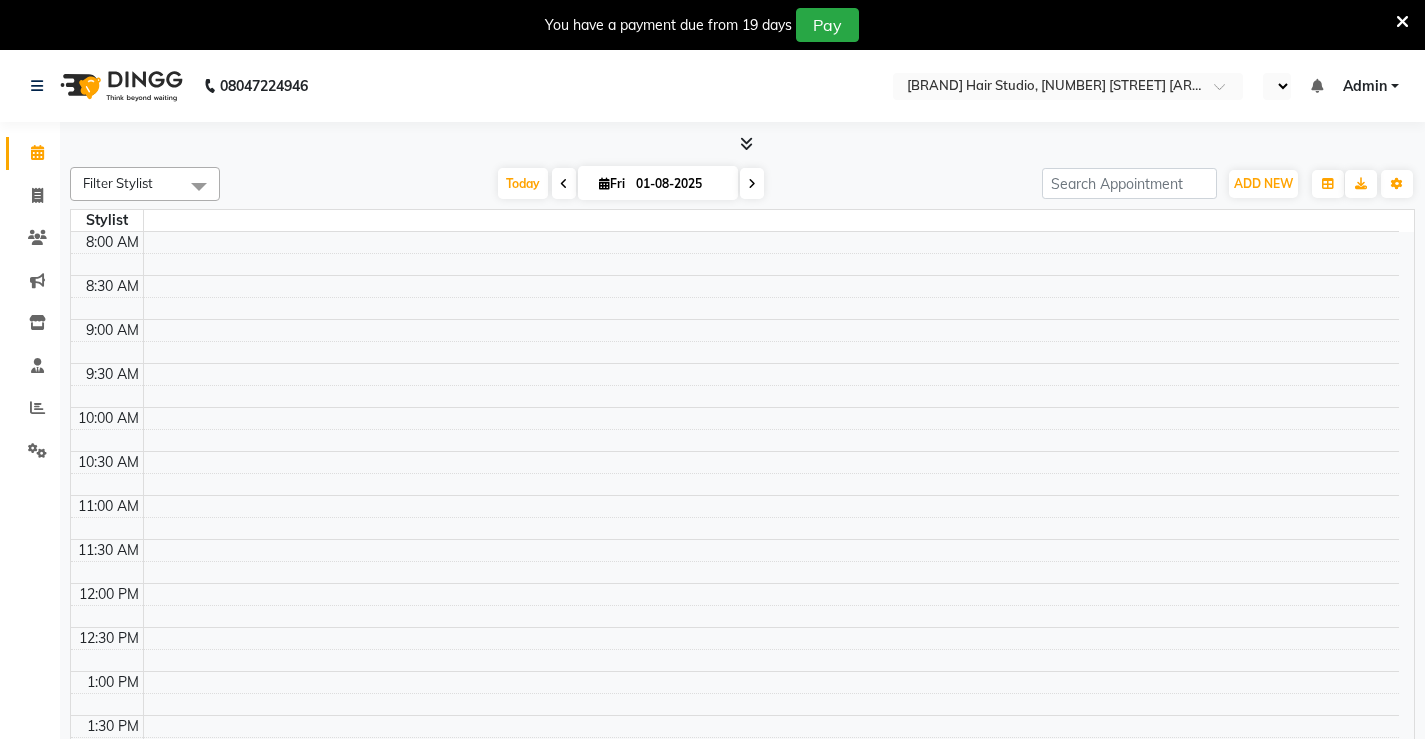 select on "en" 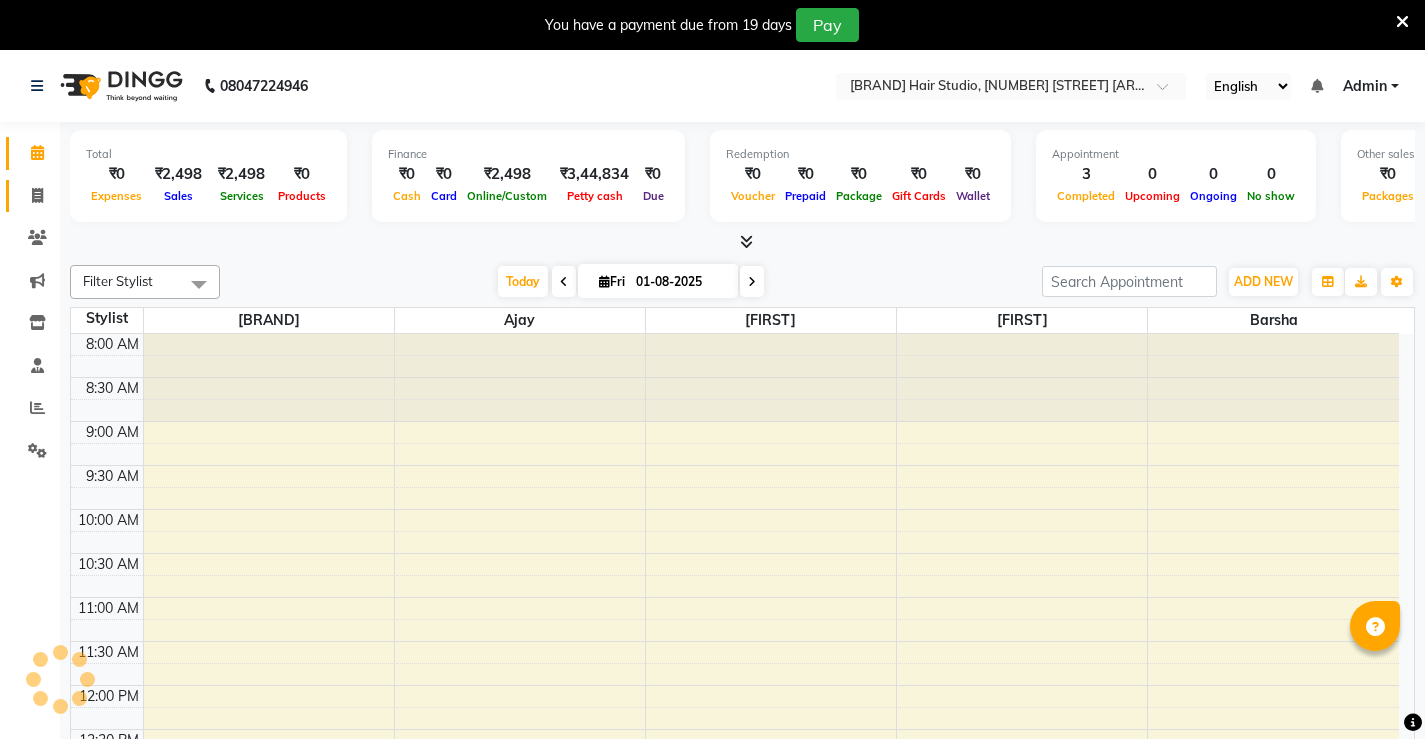 scroll, scrollTop: 705, scrollLeft: 0, axis: vertical 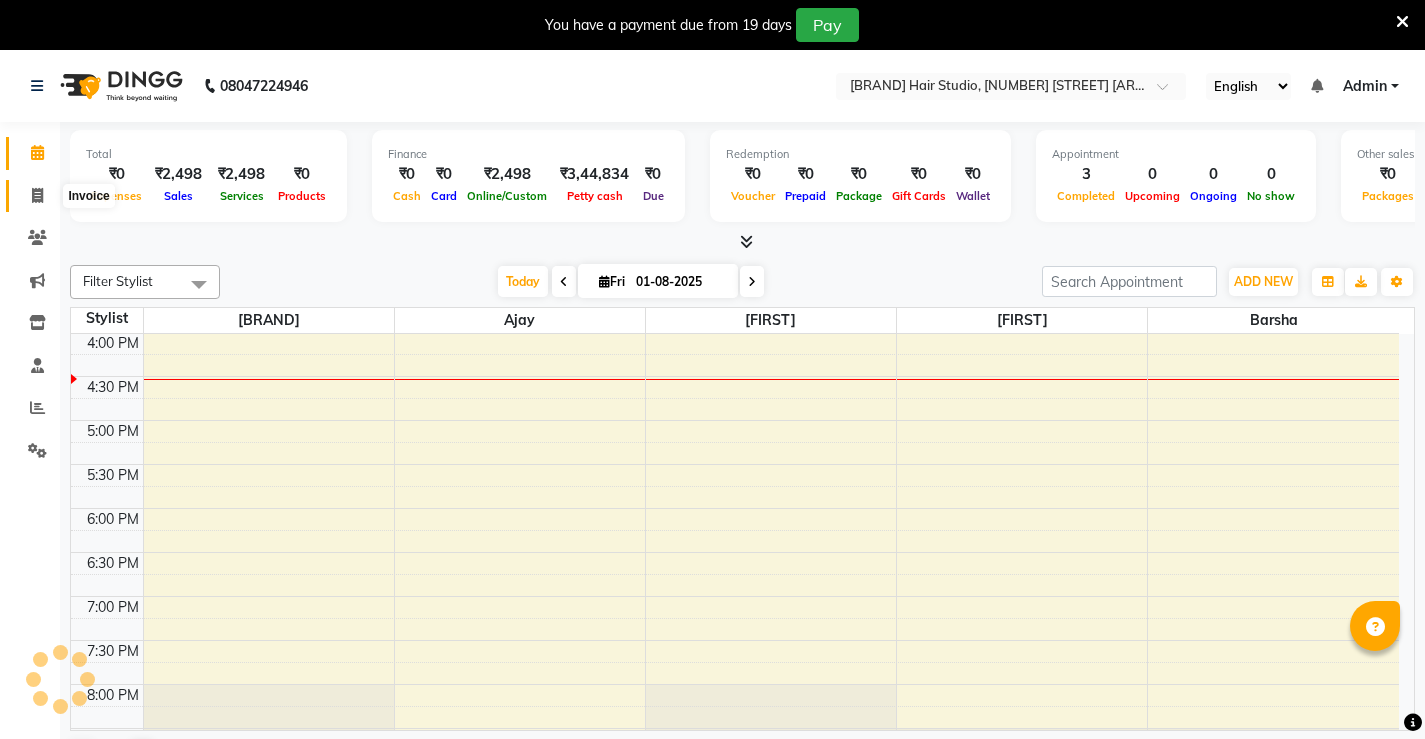 click 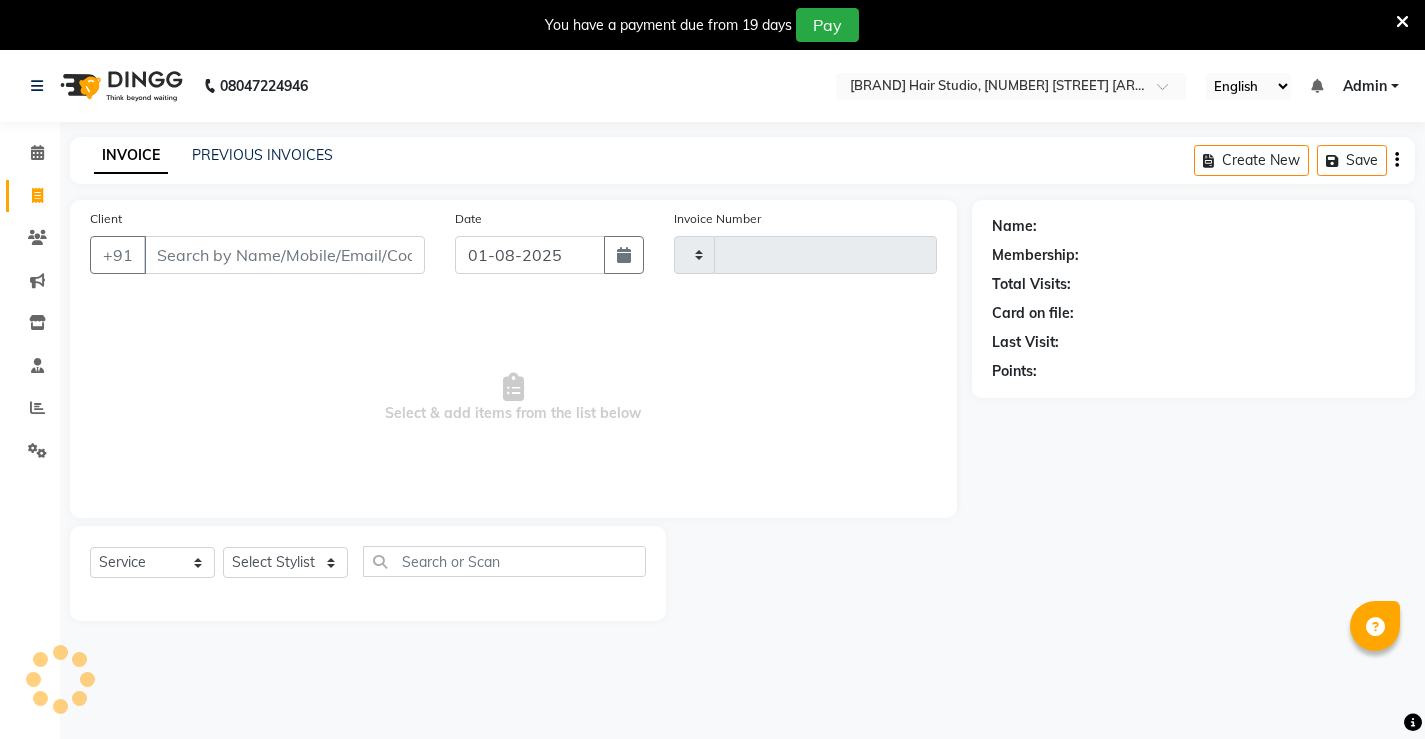 type on "1019" 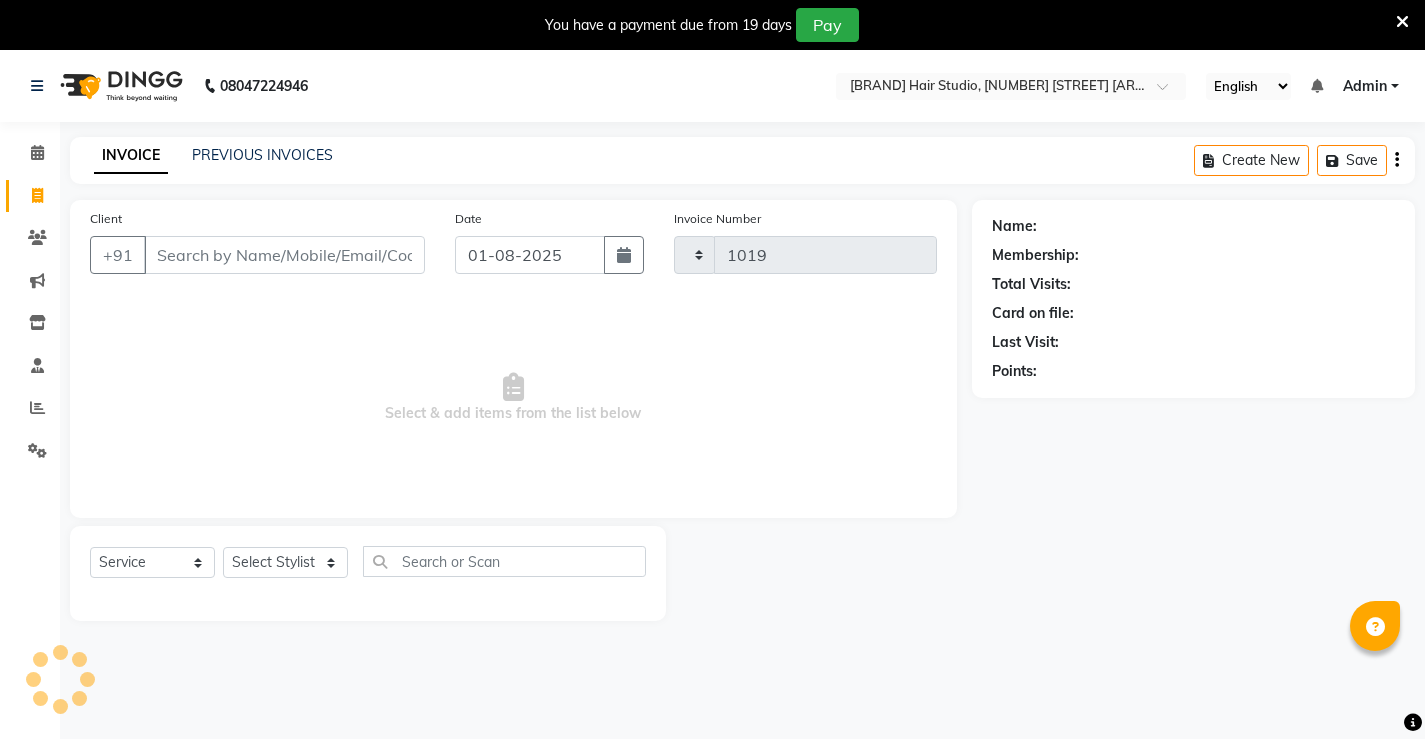 select on "7705" 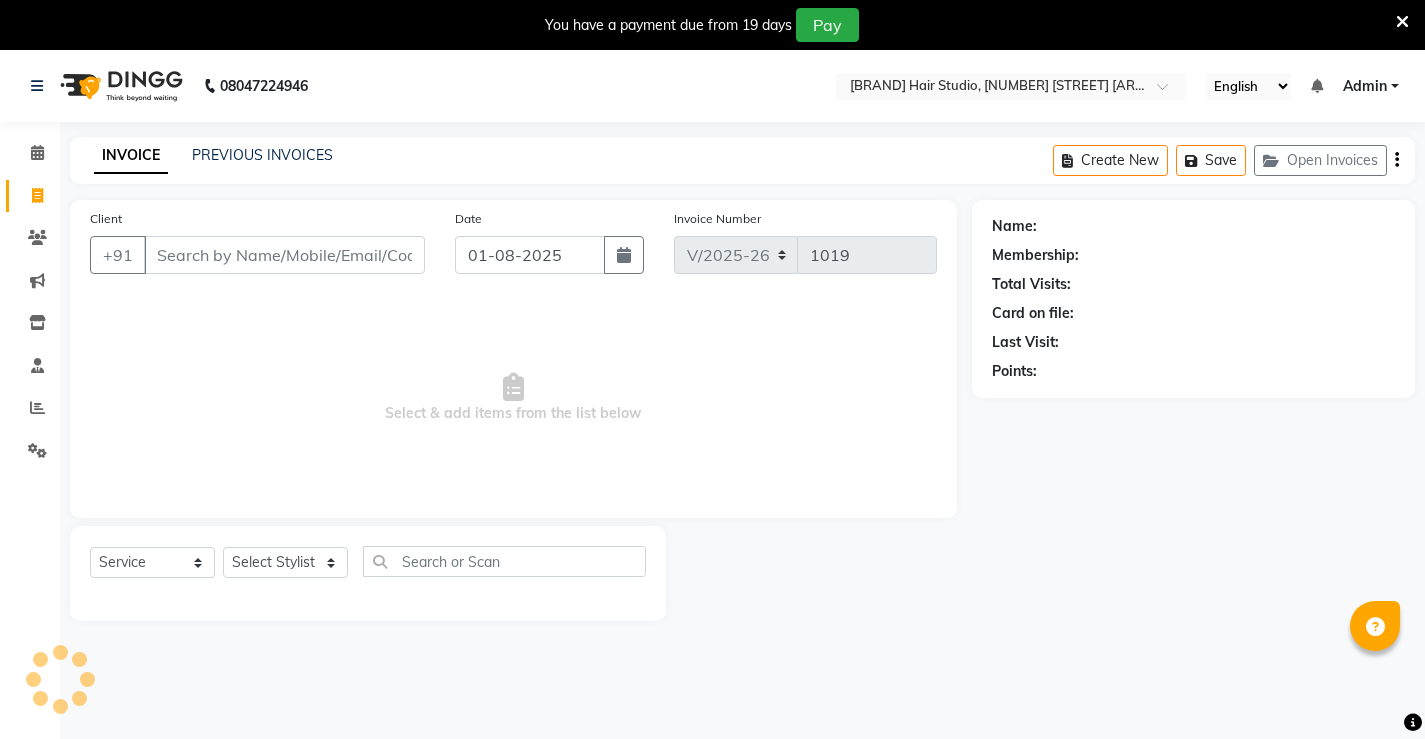 click on "Client" at bounding box center [284, 255] 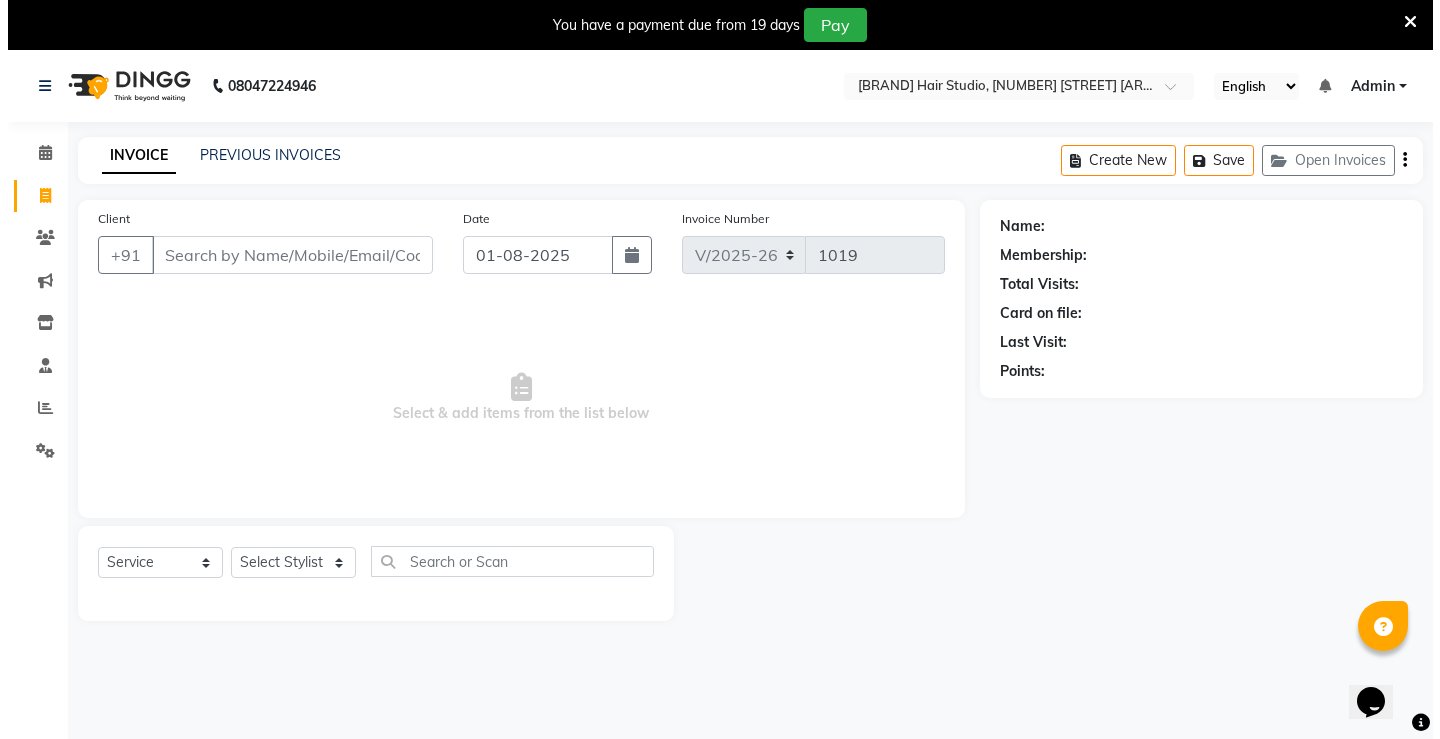 scroll, scrollTop: 0, scrollLeft: 0, axis: both 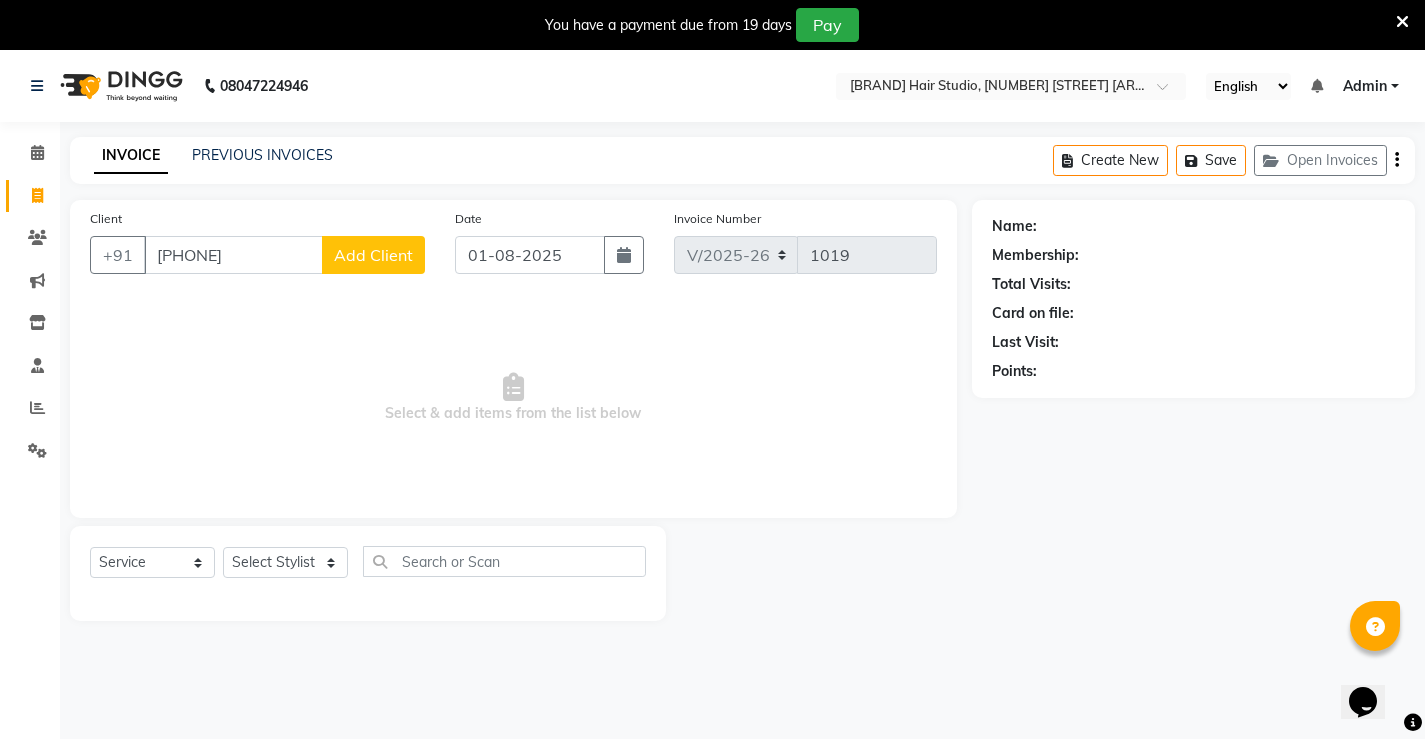 type on "[PHONE]" 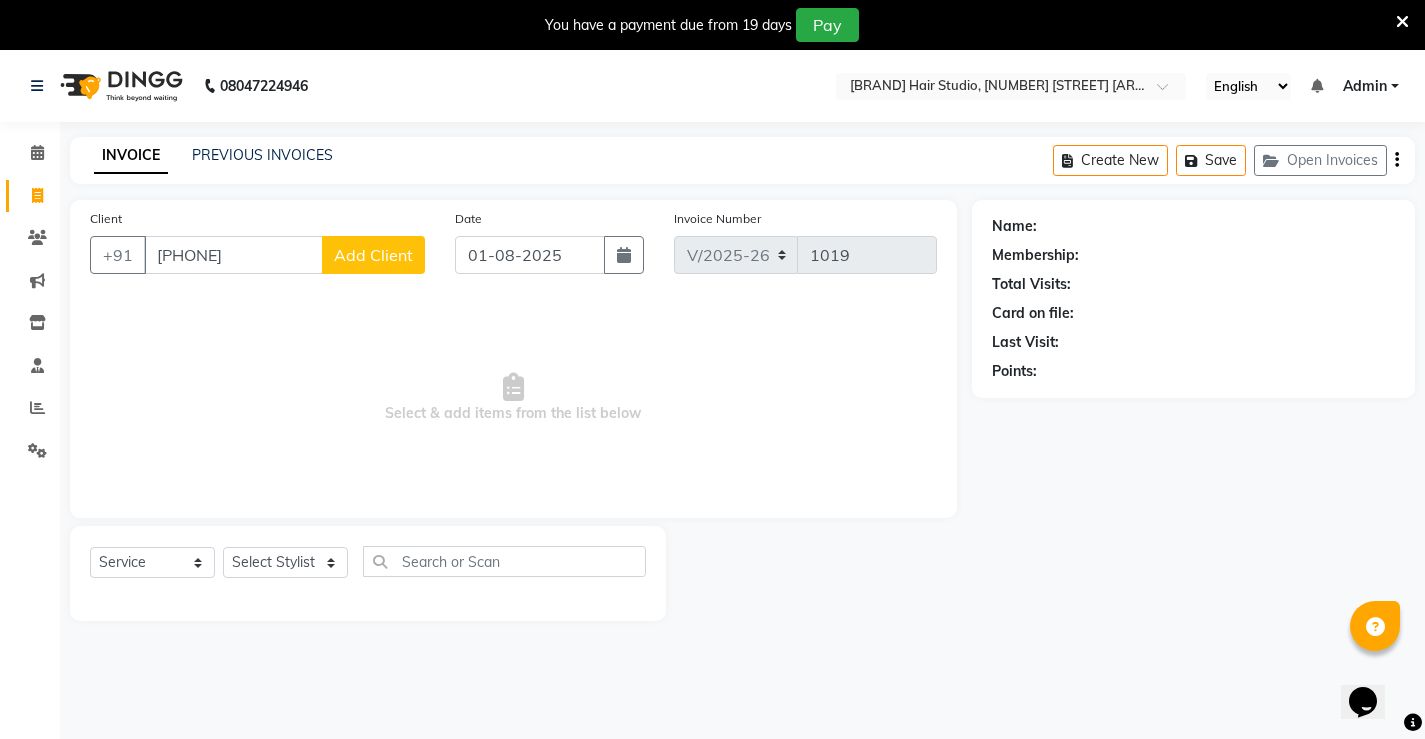 click on "Add Client" 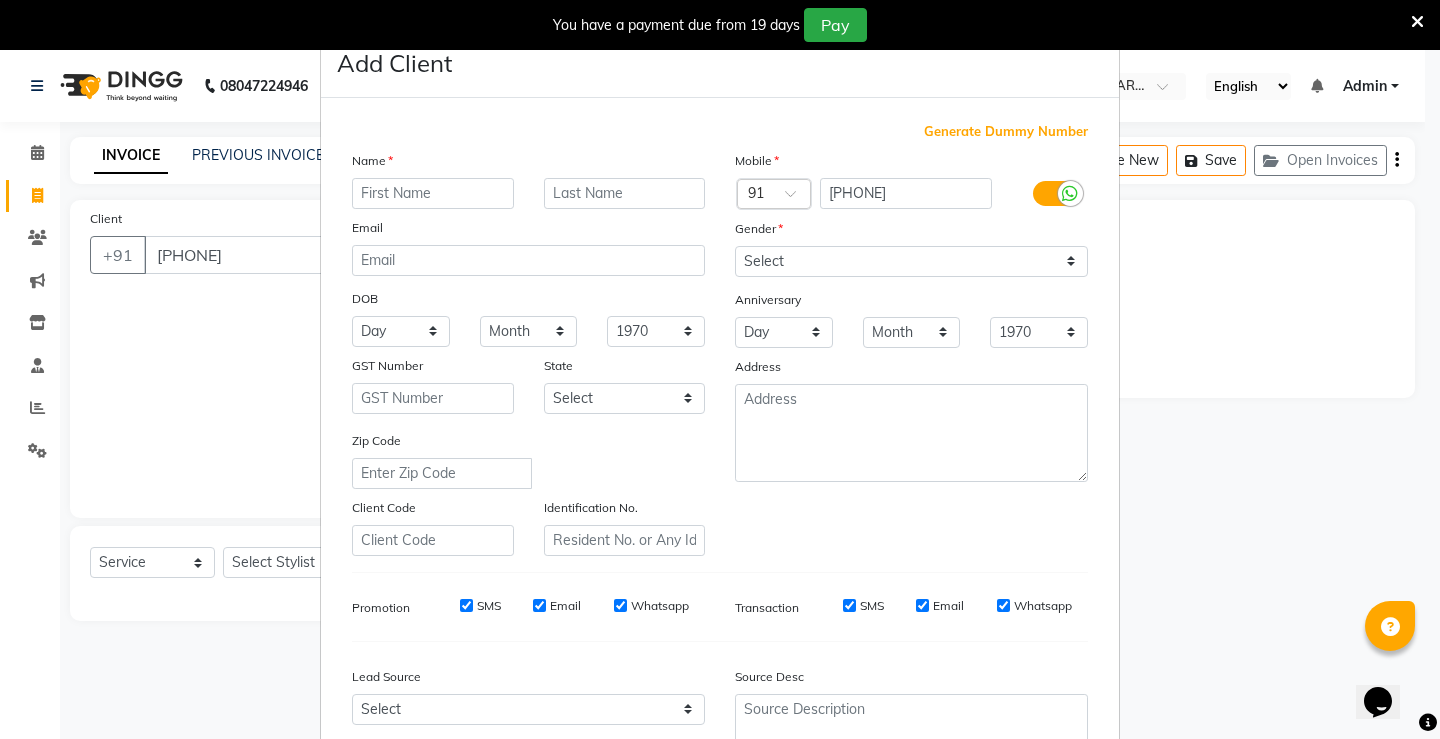 click at bounding box center (433, 193) 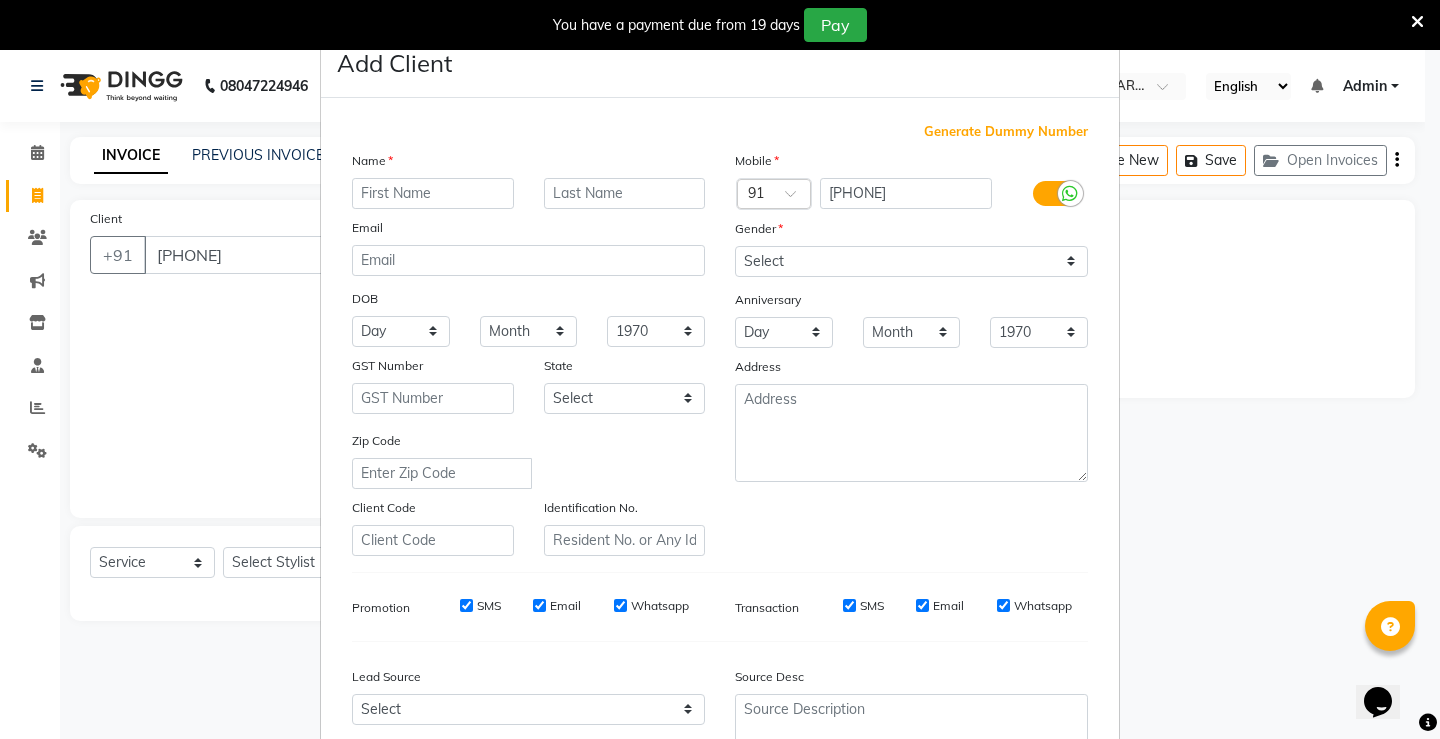 type on "," 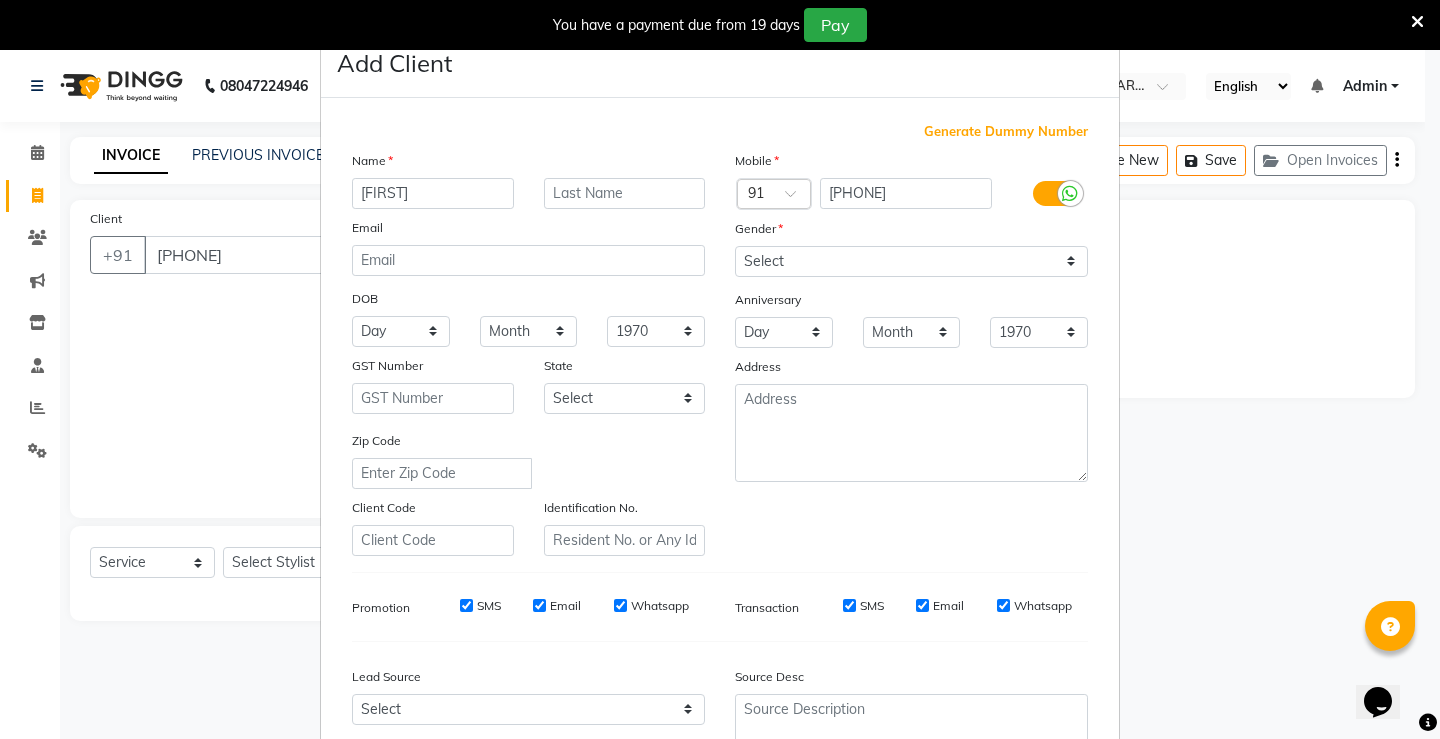 type on "[FIRST]" 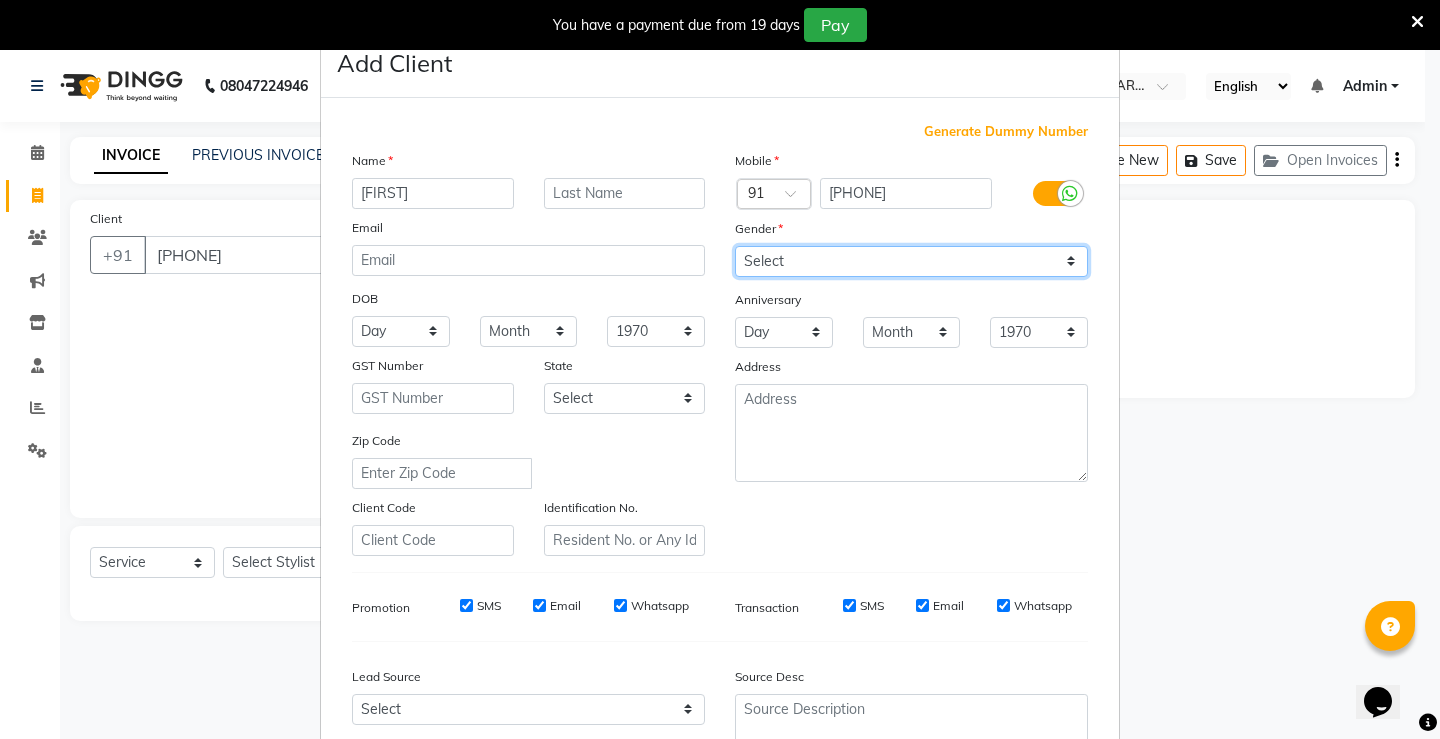 click on "Select Male Female Other Prefer Not To Say" at bounding box center (911, 261) 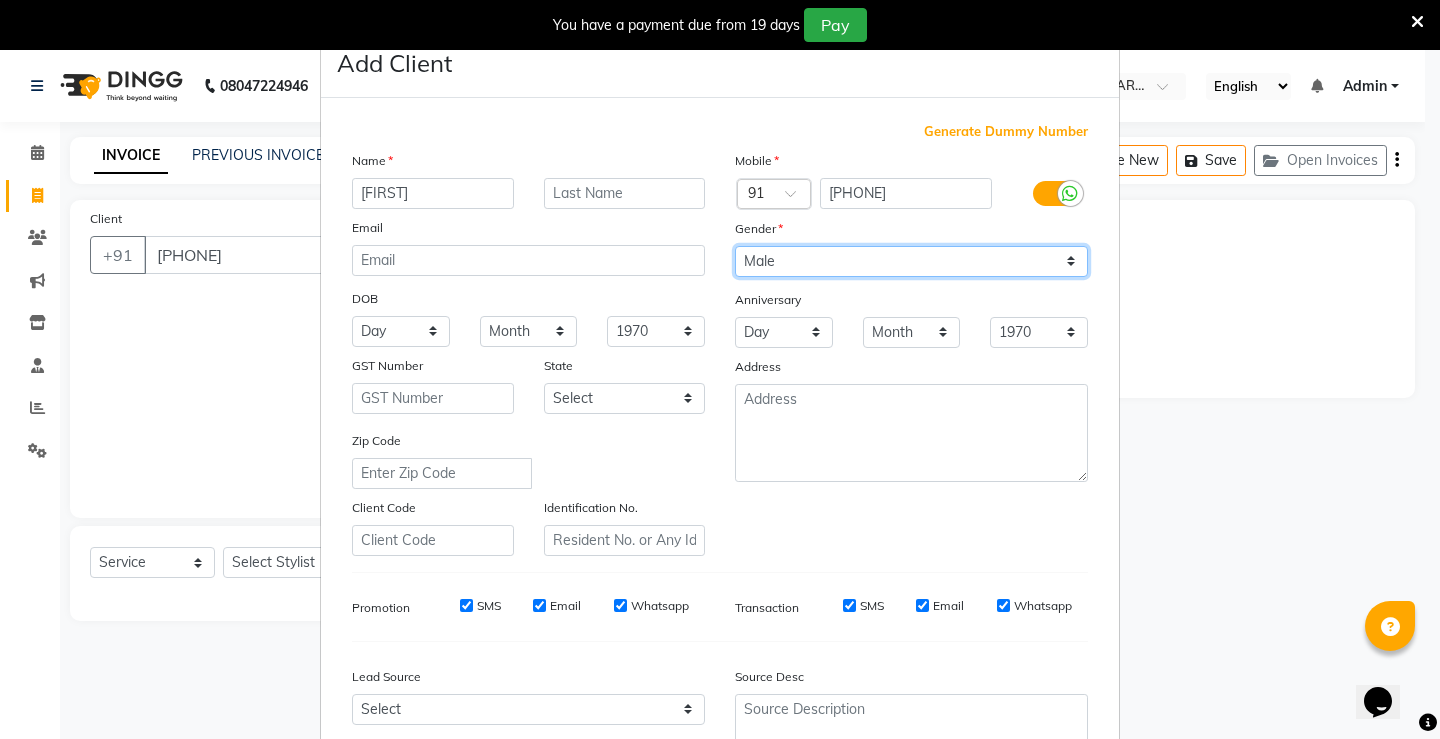 click on "Select Male Female Other Prefer Not To Say" at bounding box center [911, 261] 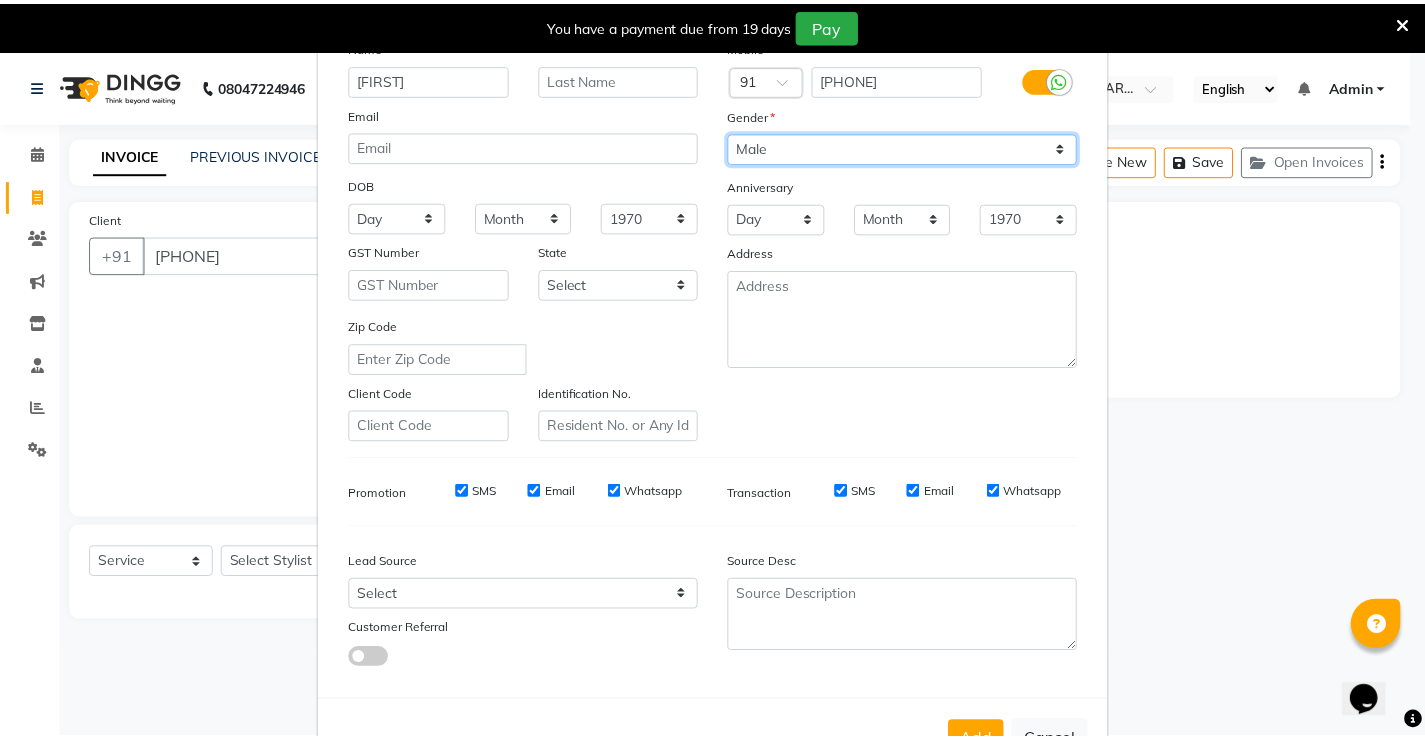 scroll, scrollTop: 184, scrollLeft: 0, axis: vertical 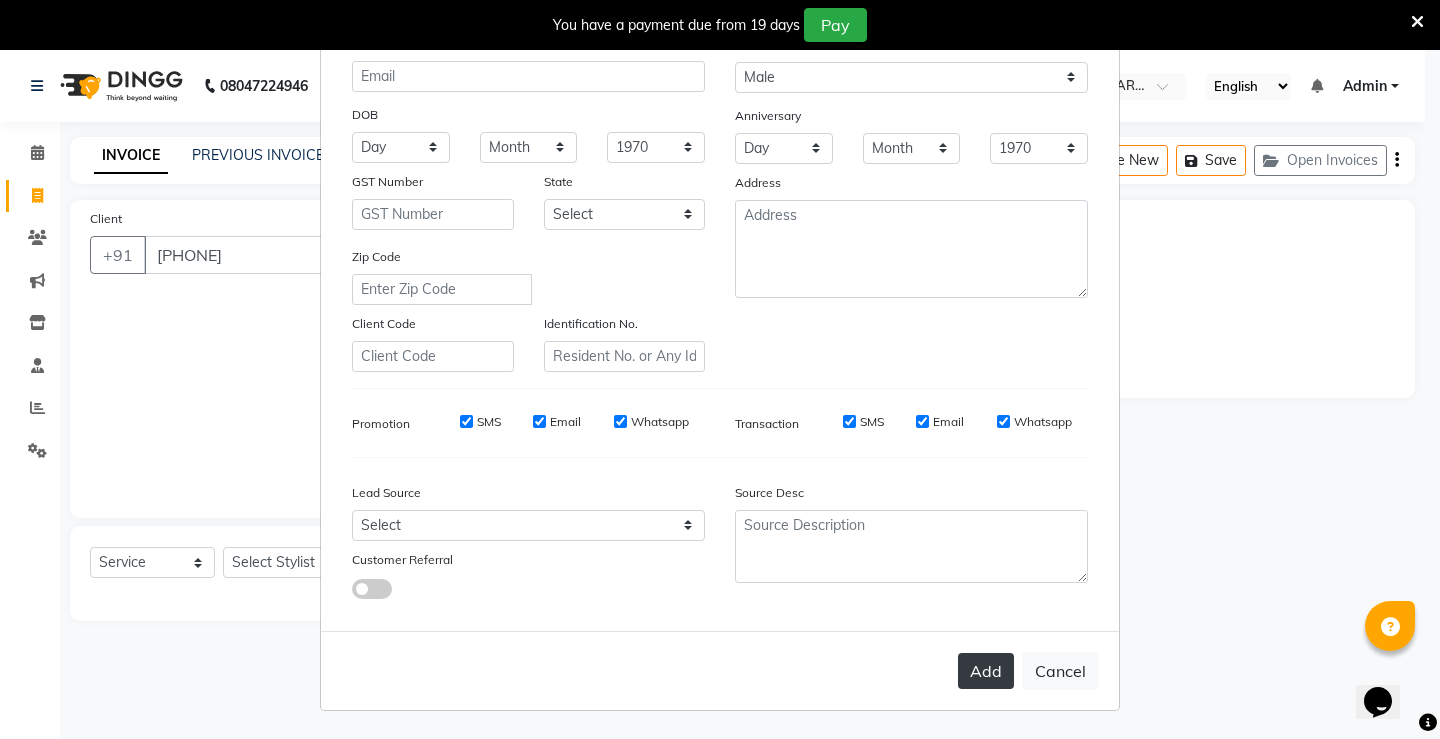 click on "Add" at bounding box center (986, 671) 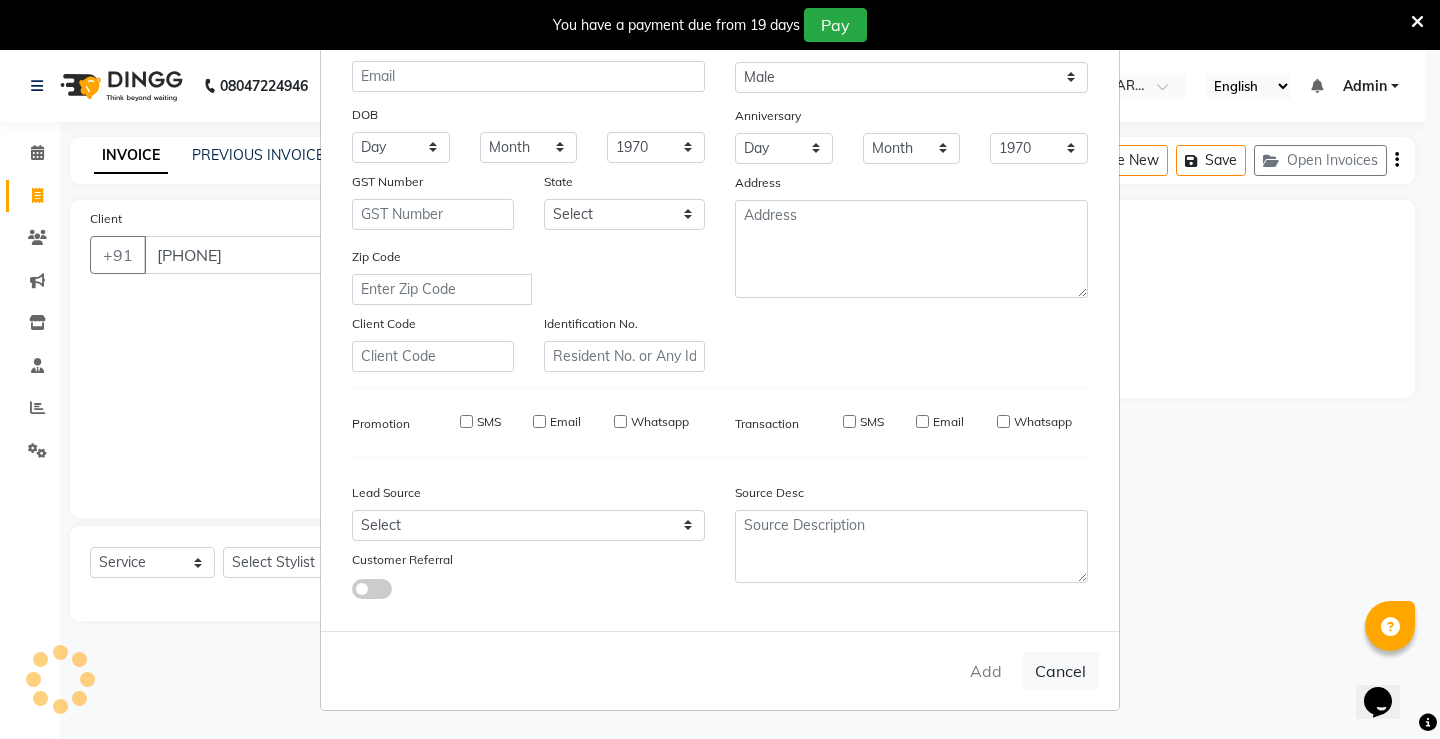 type 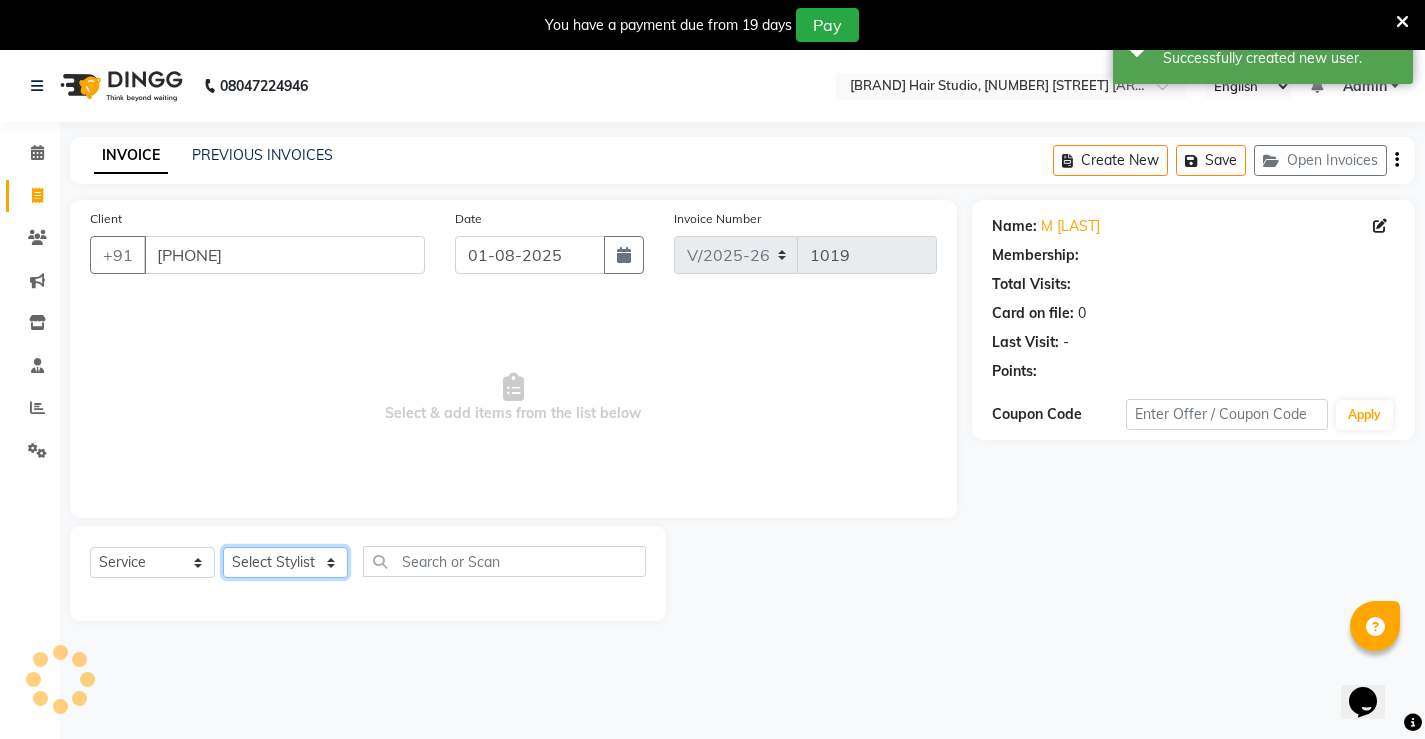 click on "Select Stylist [FIRST] [FIRST] [FIRST] [FIRST] [BRAND] [FIRST] [FIRST]" 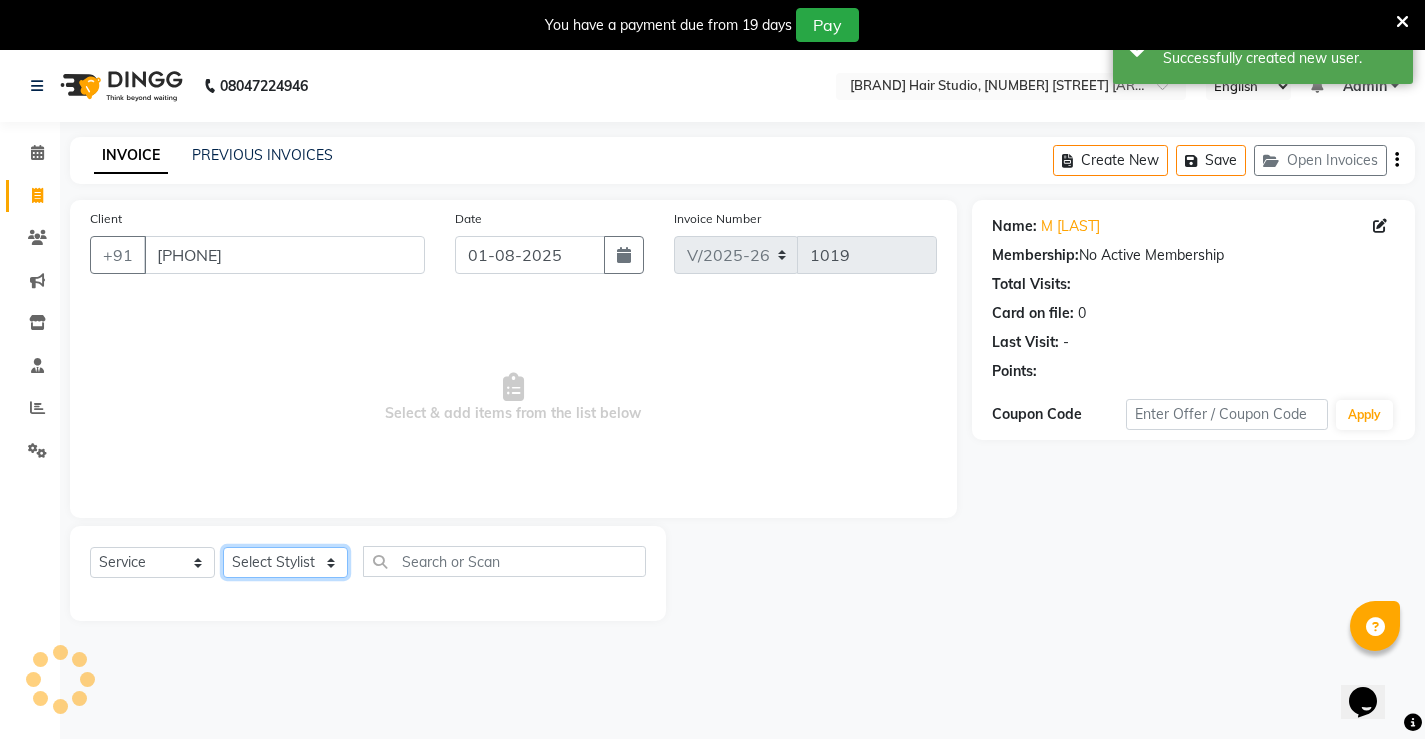 select on "68609" 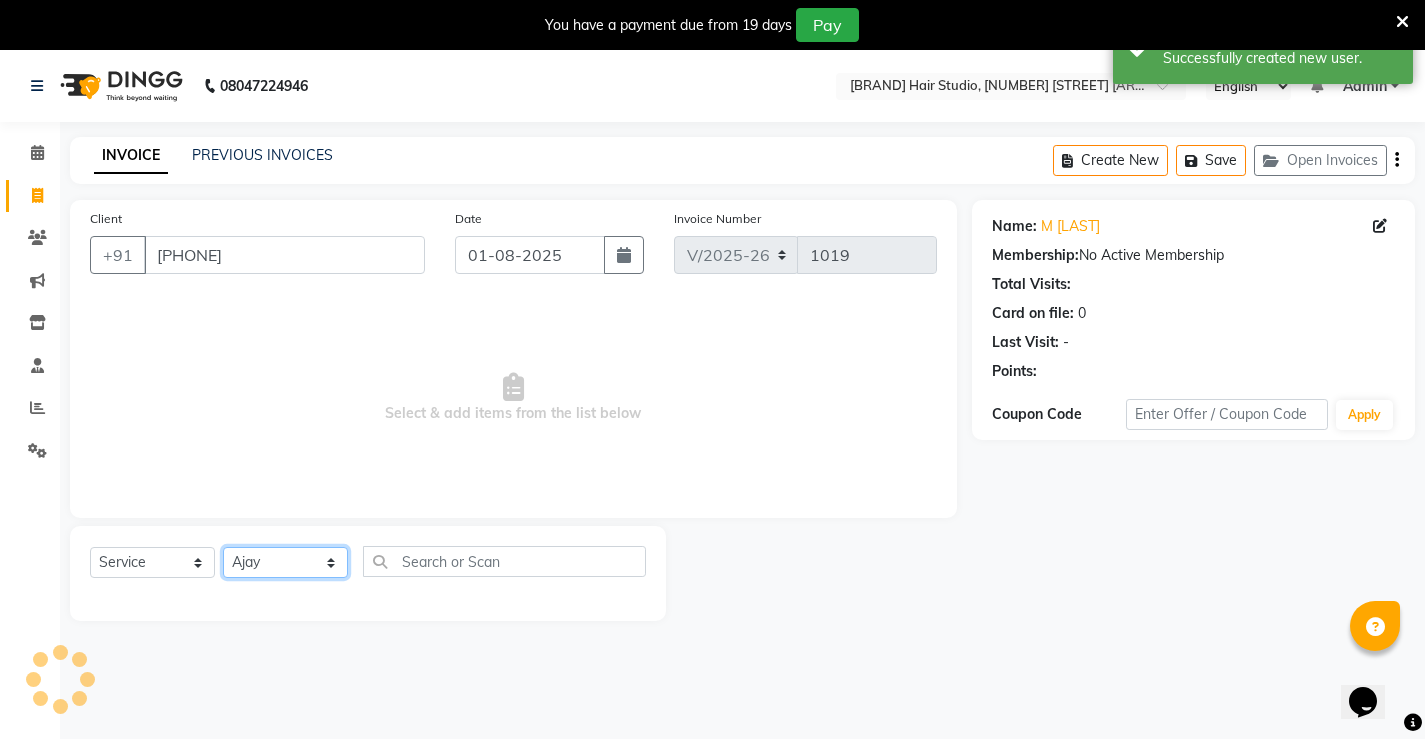 click on "Select Stylist [FIRST] [FIRST] [FIRST] [FIRST] [BRAND] [FIRST] [FIRST]" 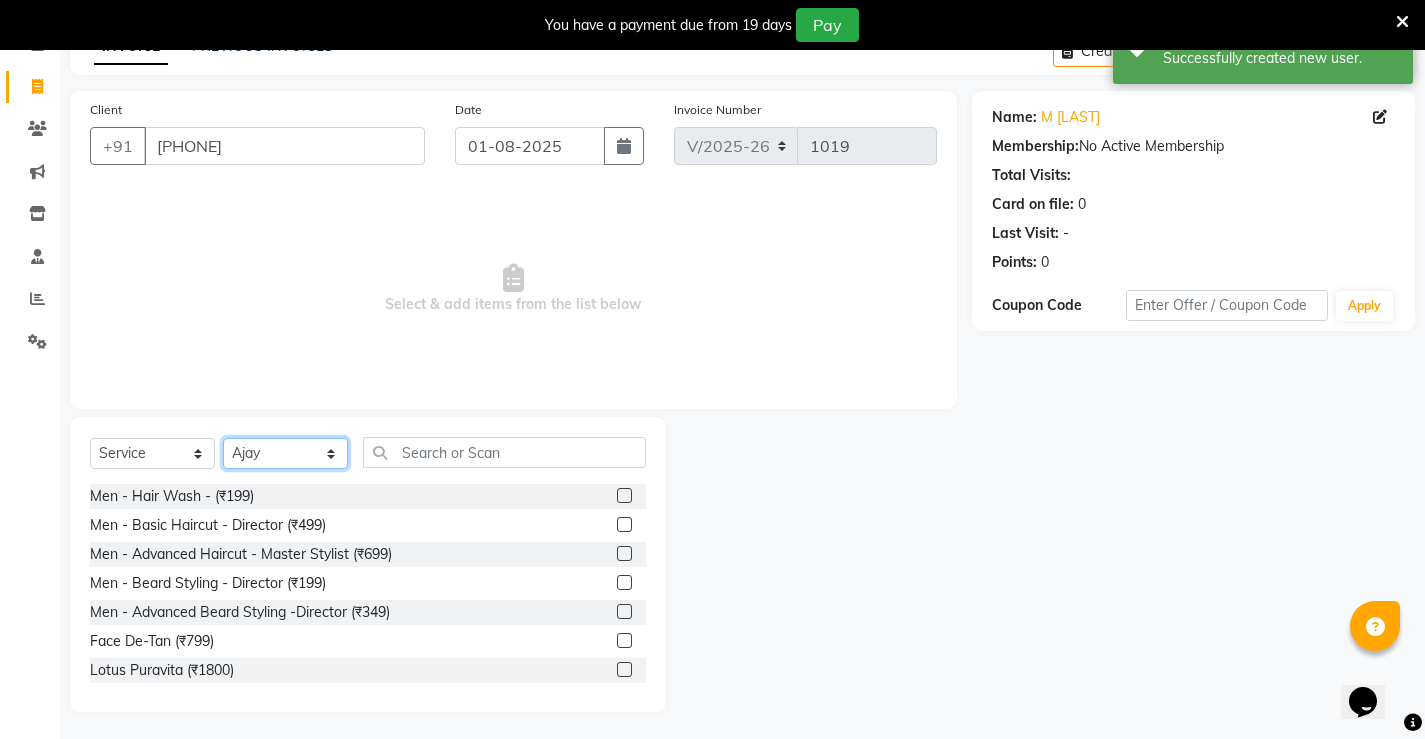 scroll, scrollTop: 112, scrollLeft: 0, axis: vertical 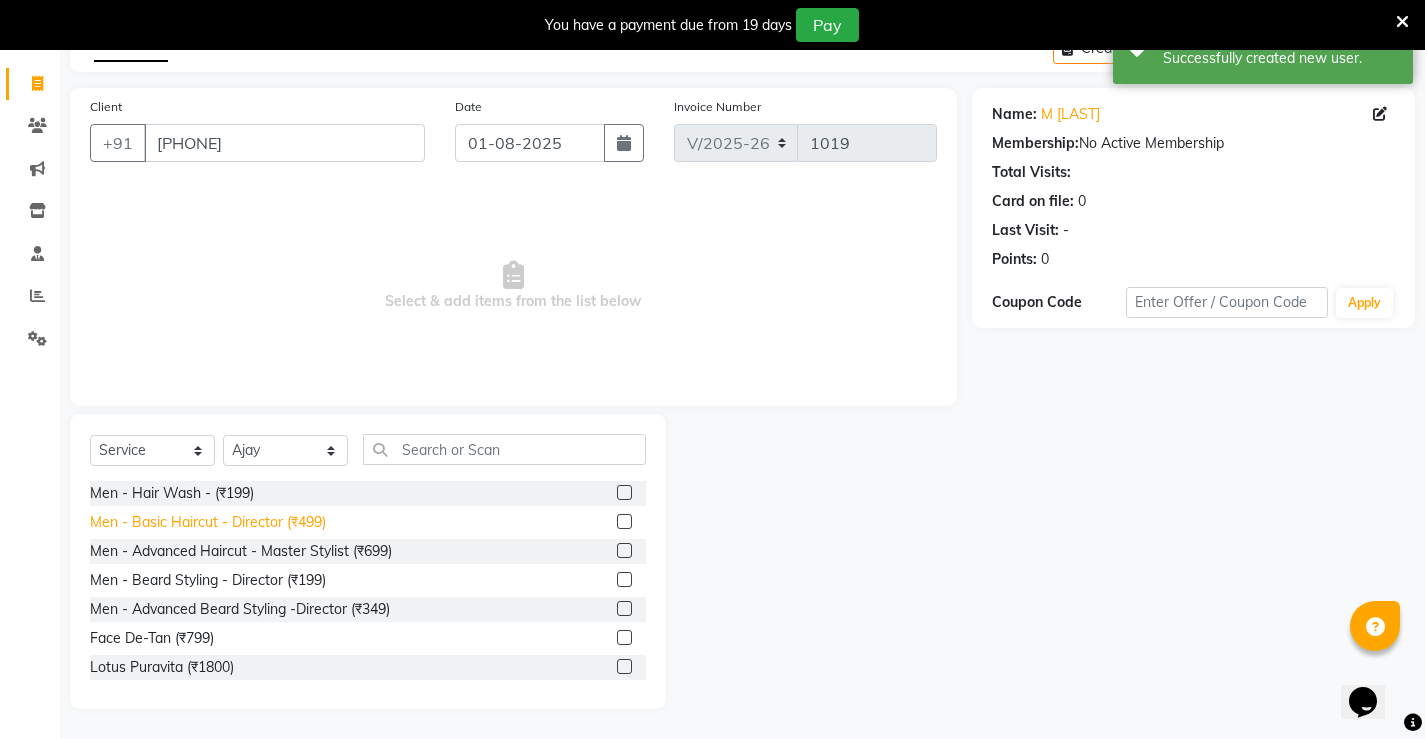 click on "Men - Basic Haircut - Director (₹499)" 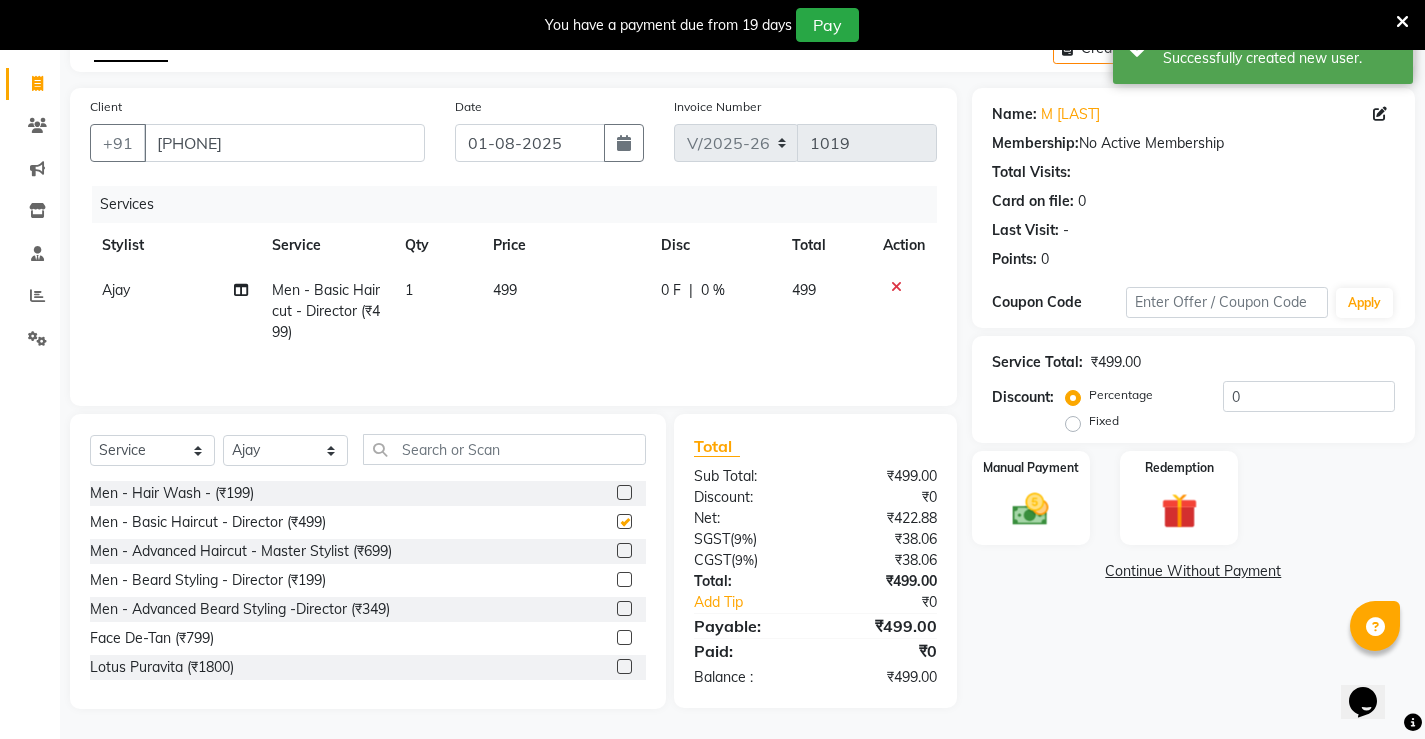 checkbox on "false" 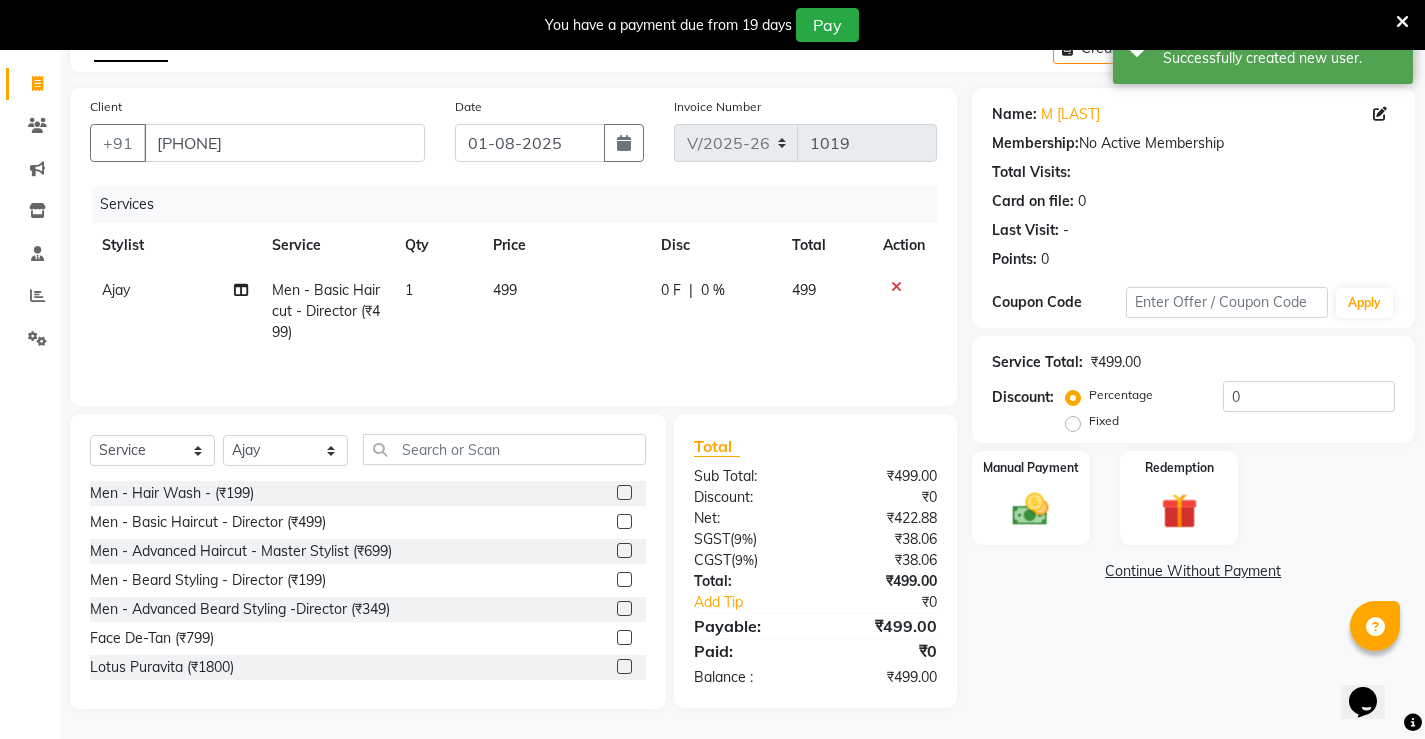 click on "0 F" 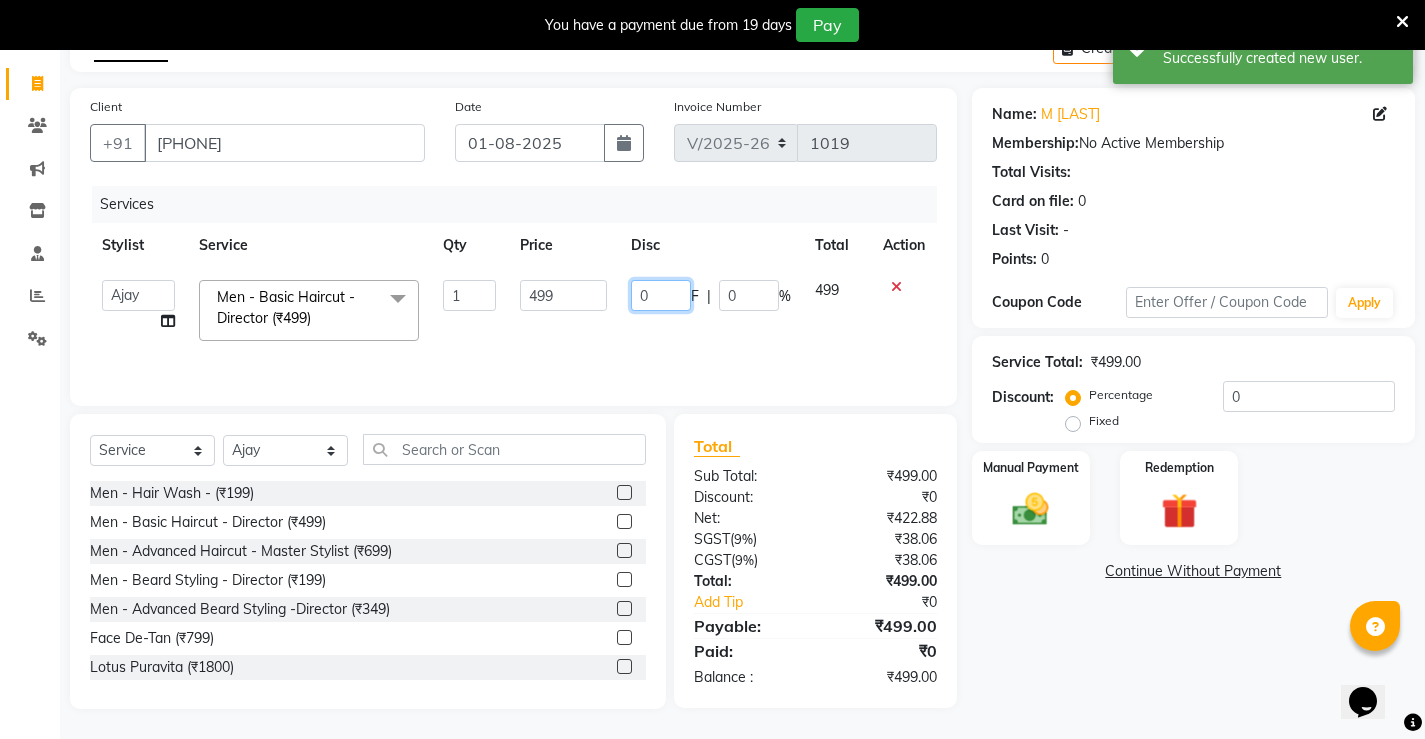 click on "0" 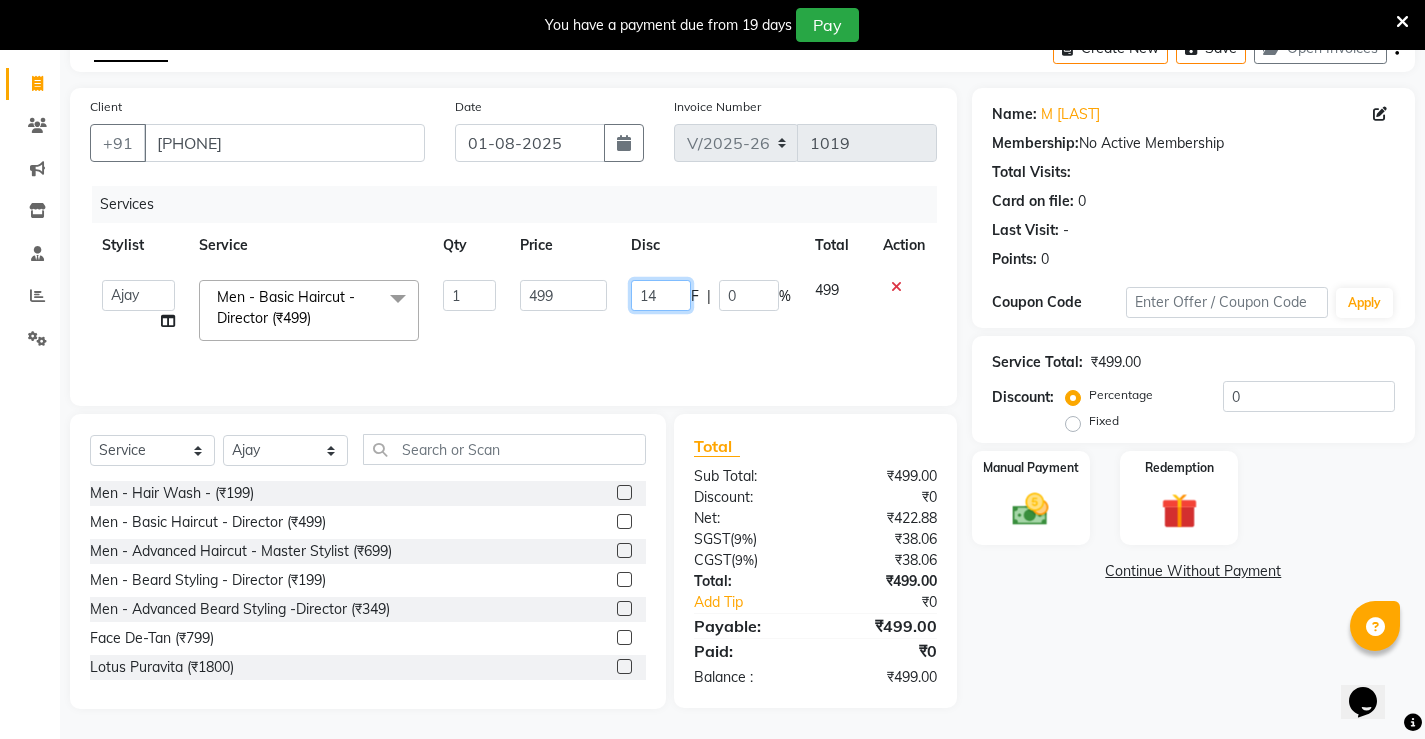 type on "149" 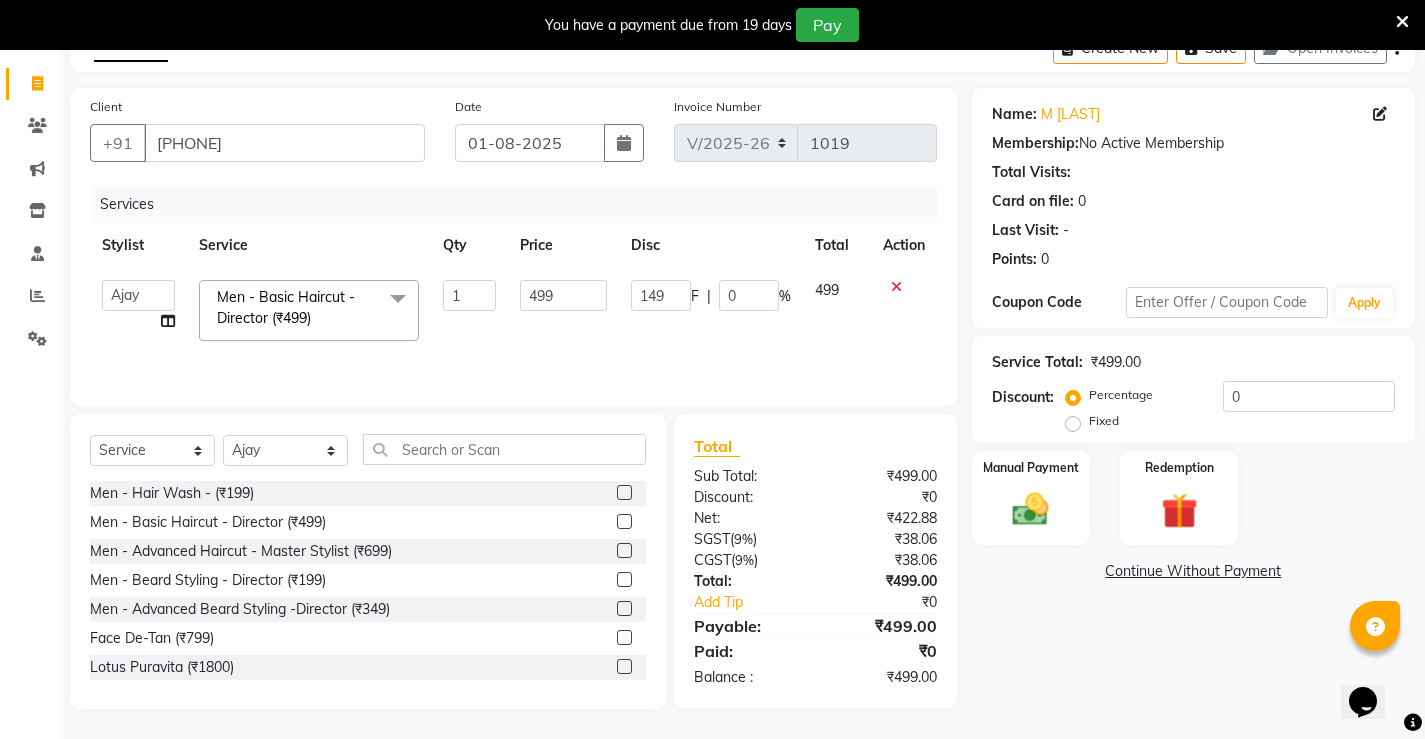 click on "[FIRST] [FIRST] [FIRST] [FIRST] [BRAND] [FIRST] [FIRST] Men - Basic Haircut - Director (₹499) x Men - Hair Wash - (₹199) Men - Basic Haircut - Director (₹499) Men - Advanced Haircut - Master Stylist (₹699) Men - Beard Styling - Director (₹199) Men - Advanced Beard Styling -Director (₹349) Face De-Tan (₹799) Lotus Puravita (₹1800) Lotus hydravital (₹1800) Hair Pumming (₹2200) Baby Hair Cut (₹200) Kanpeki Pro Hydra (₹3499) Scrubbing (₹350) organic facial (₹4000) Anti Dandruff Treatment (₹2500) Eyebrow,Hair Trim, Clean up (₹799) Eyebrow, Face D-Tan,Clean up (₹999) Hair Spa, Face D-Tan, Clean up (₹1499) Head Masssage, Hair Trim ,Face D-Tan, Clean Up (₹1999) Facial, Face D-Tan, Hair Basic Colour, Foot Massage (₹2999) Hair Spa With Treatment, Face D-Tan , Facial, Pedicure (₹3222) Hair Cut & Wash Beard Trim, Foot Massasge (₹549) Hair Cut & Wash , Clean Up Head Massage , Face D-Tan (₹1449) Facial, Head Massage, Face D-Tan, Foot Massage (₹1999) 1 499 149 F" 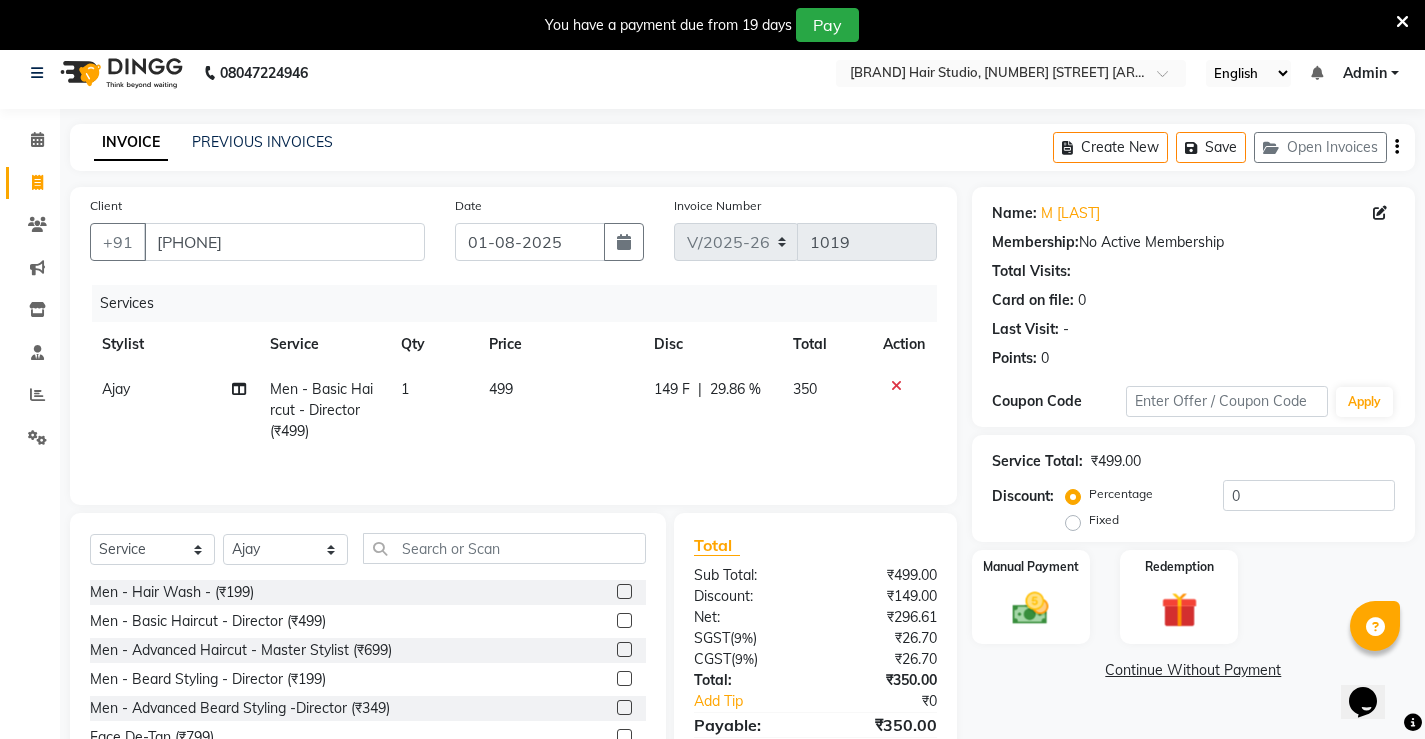 scroll, scrollTop: 112, scrollLeft: 0, axis: vertical 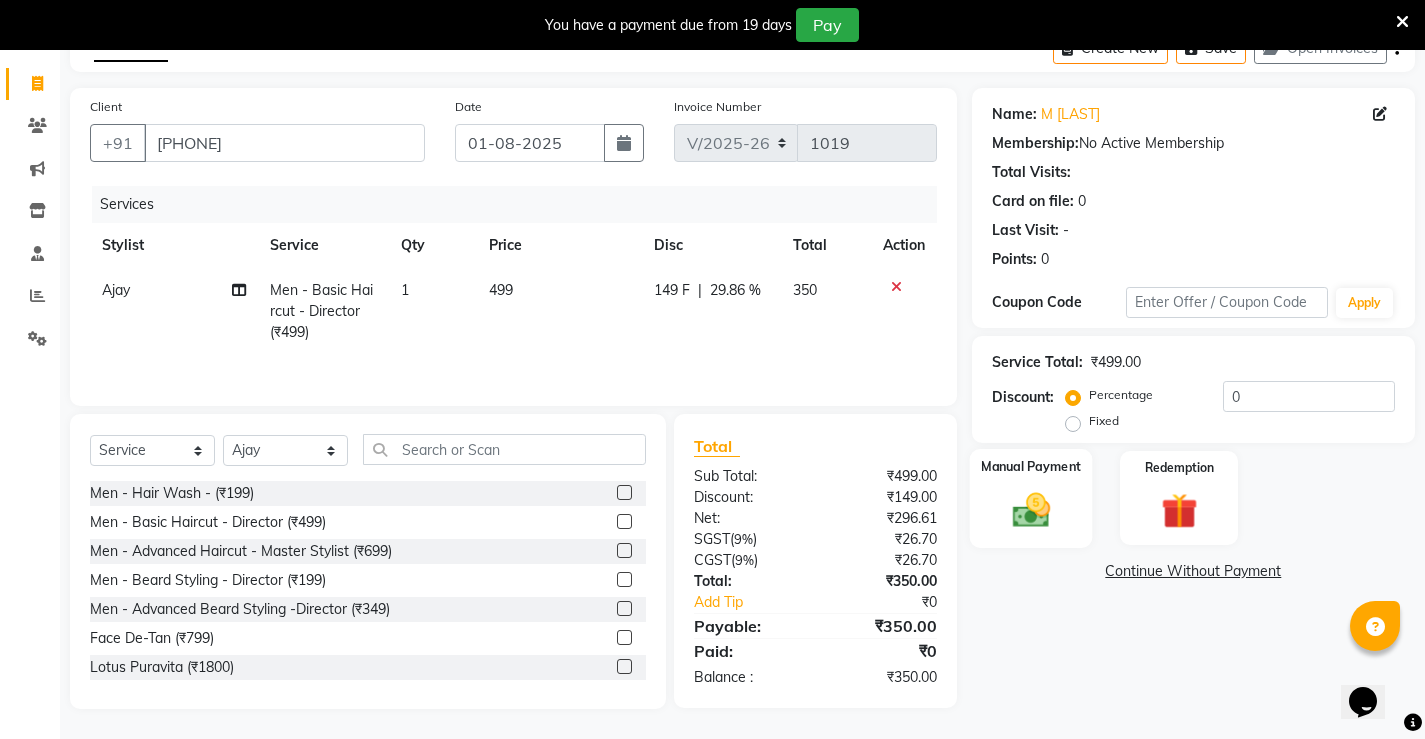 click 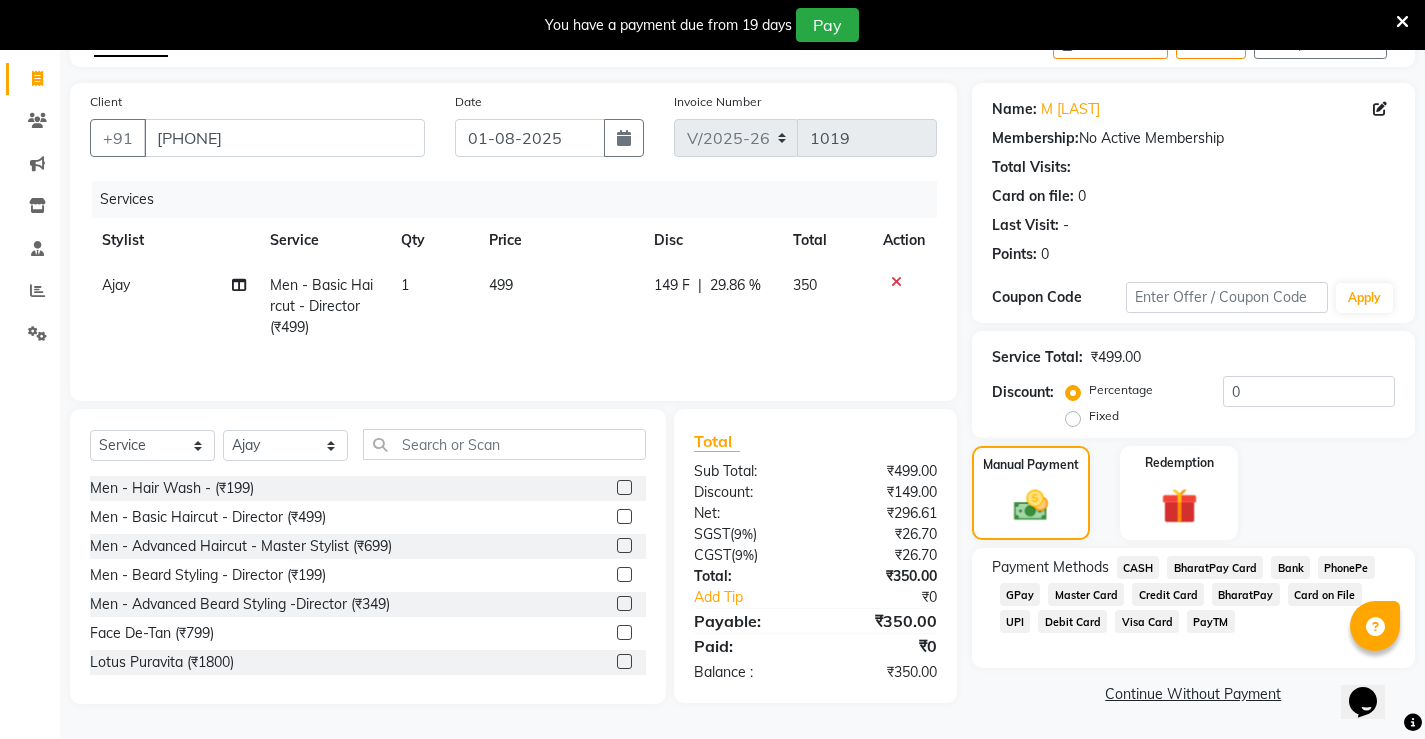 click on "PhonePe" 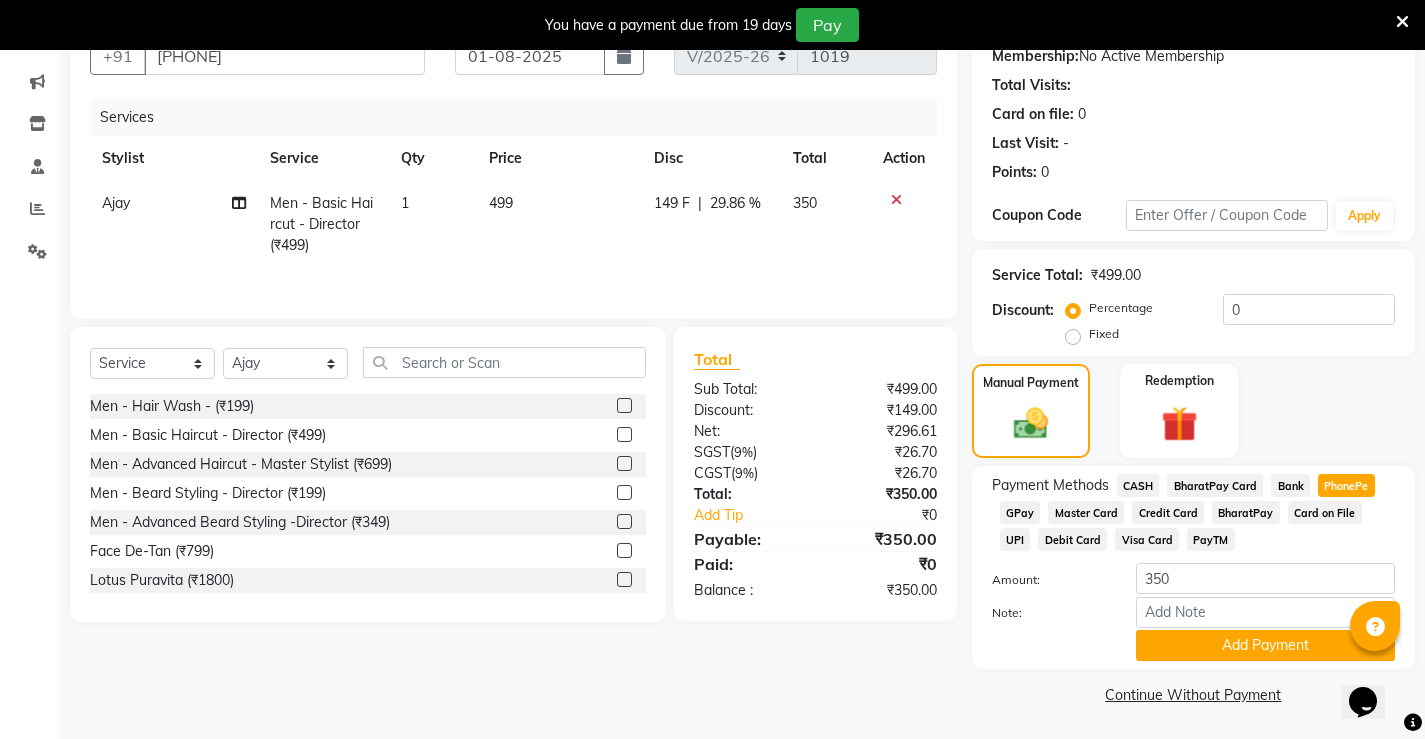 scroll, scrollTop: 200, scrollLeft: 0, axis: vertical 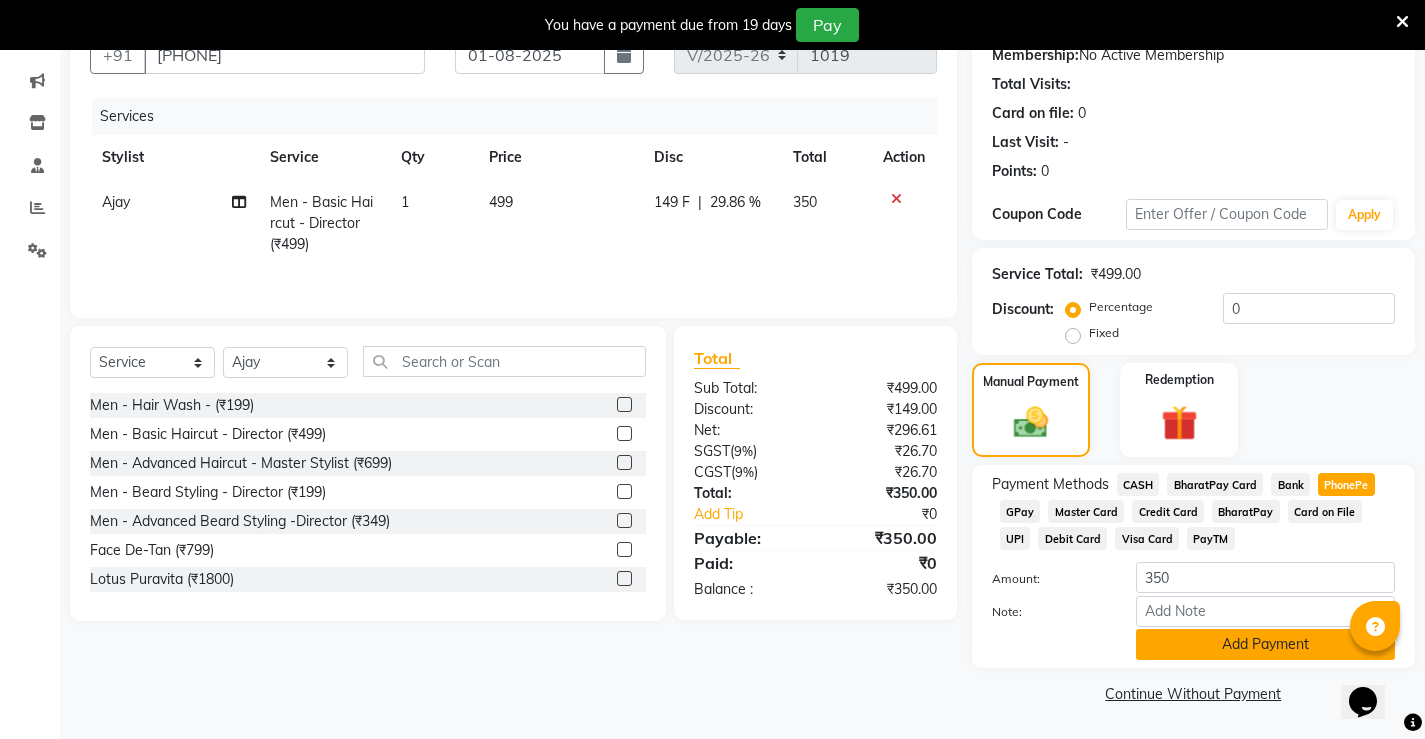 click on "Add Payment" 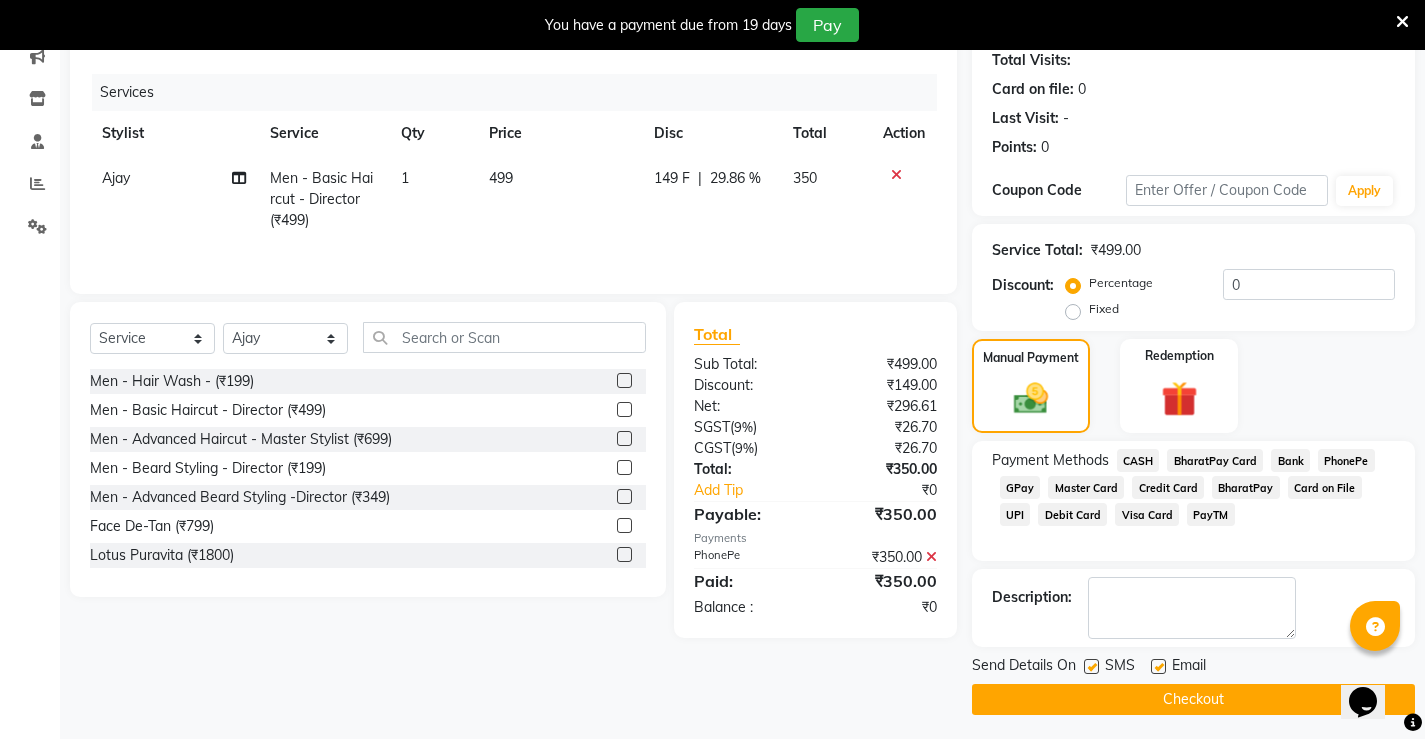 scroll, scrollTop: 230, scrollLeft: 0, axis: vertical 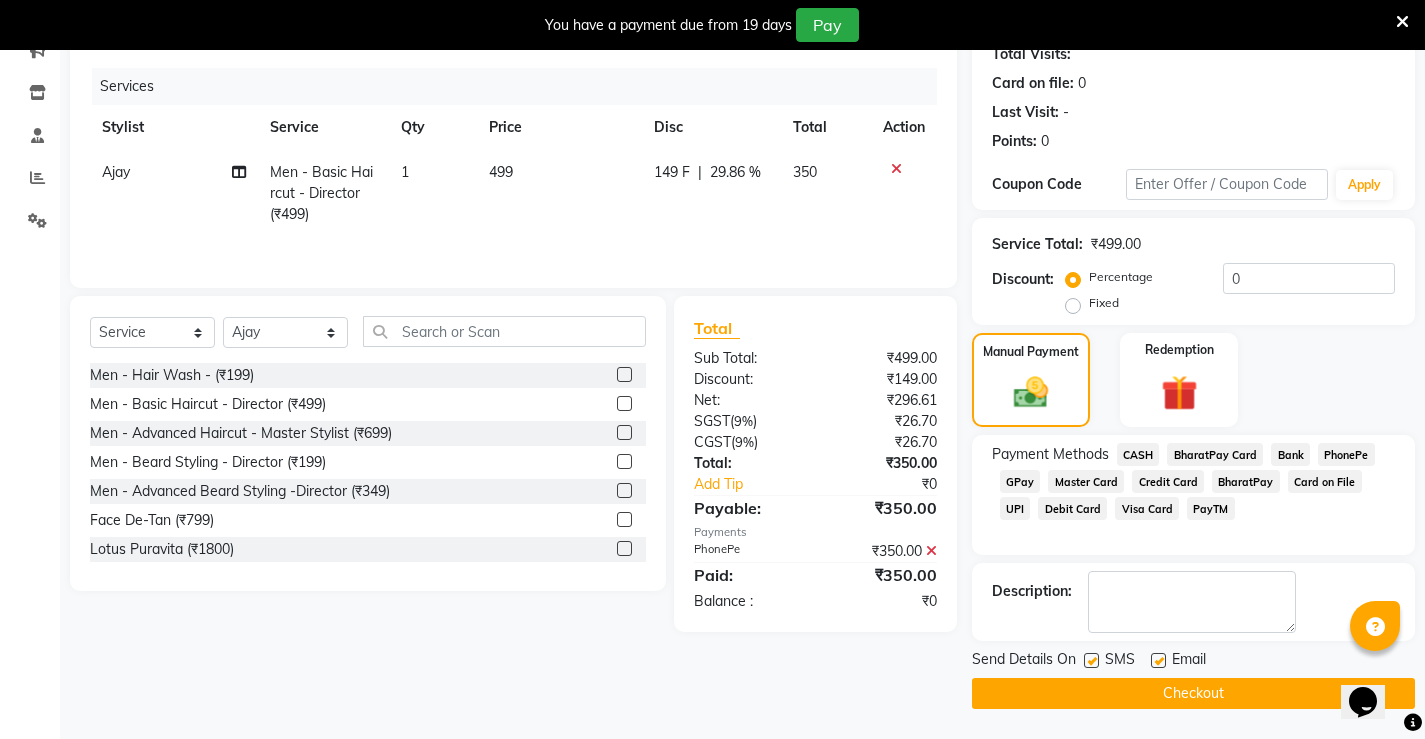 click on "Checkout" 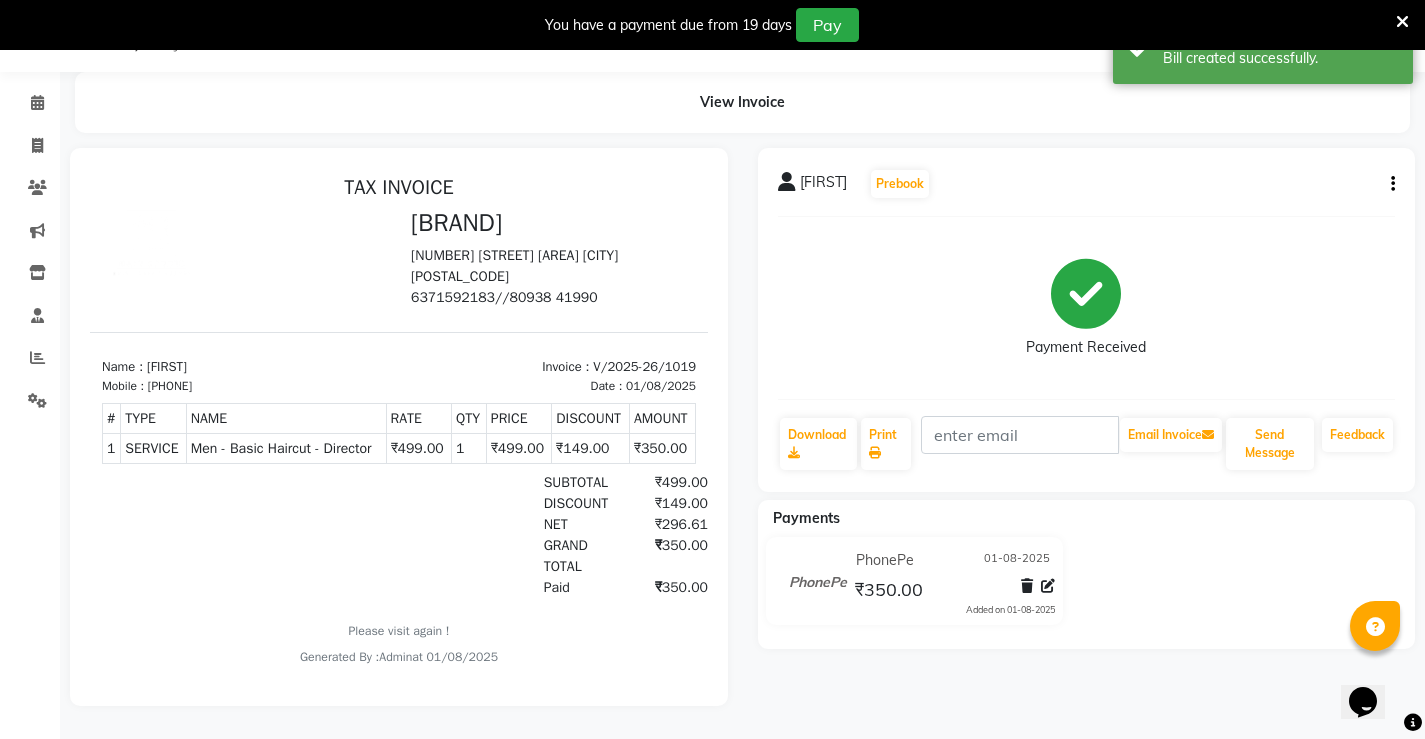 scroll, scrollTop: 0, scrollLeft: 0, axis: both 